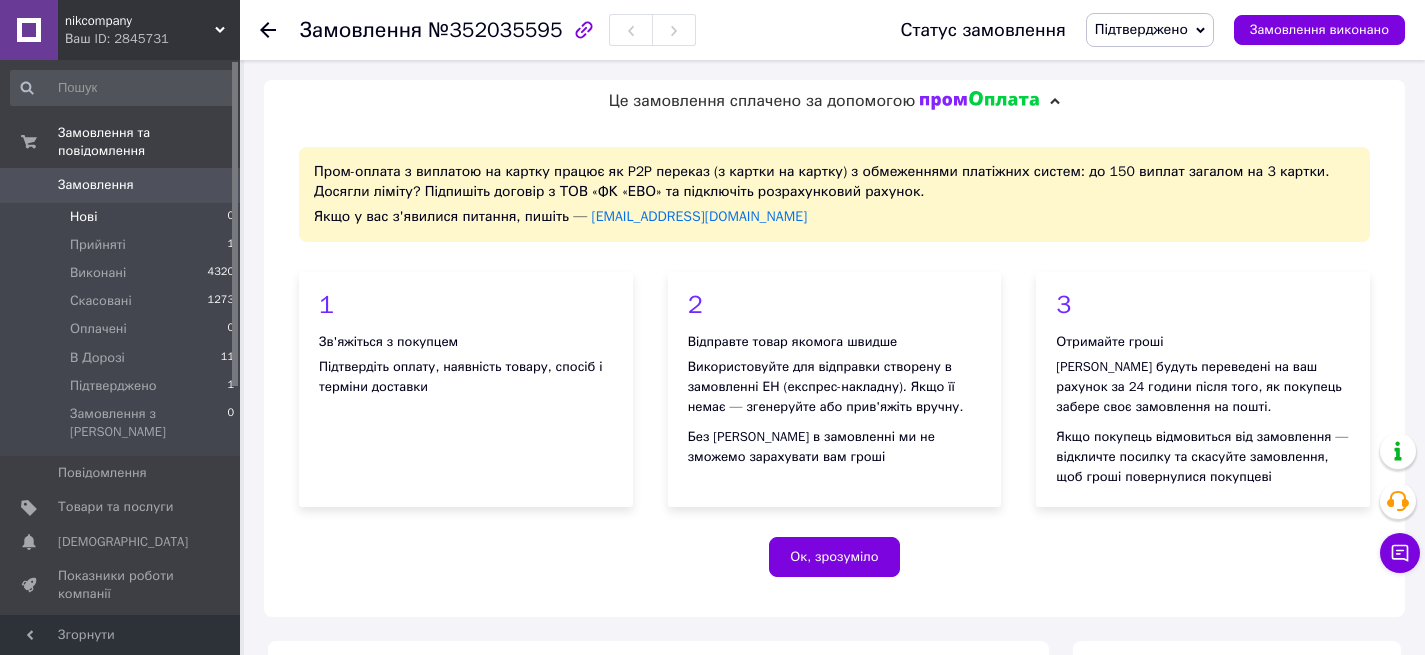 scroll, scrollTop: 1470, scrollLeft: 0, axis: vertical 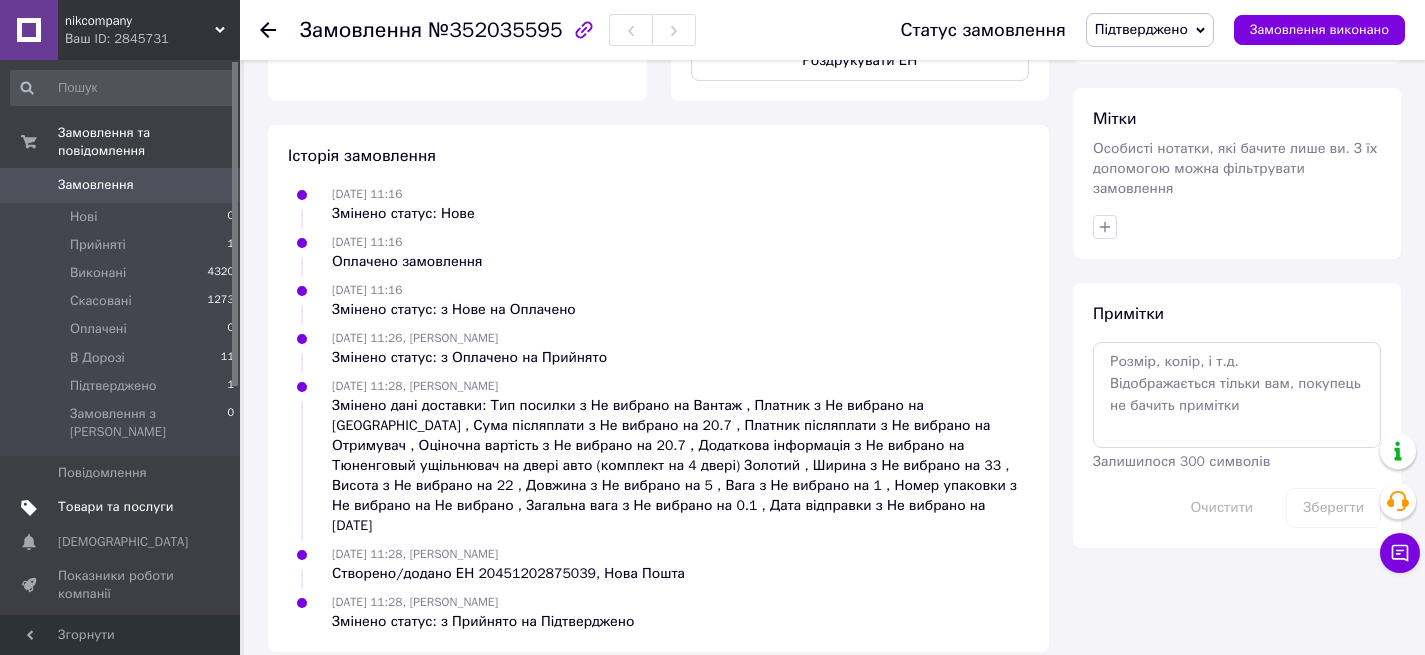 click on "Товари та послуги" at bounding box center [115, 507] 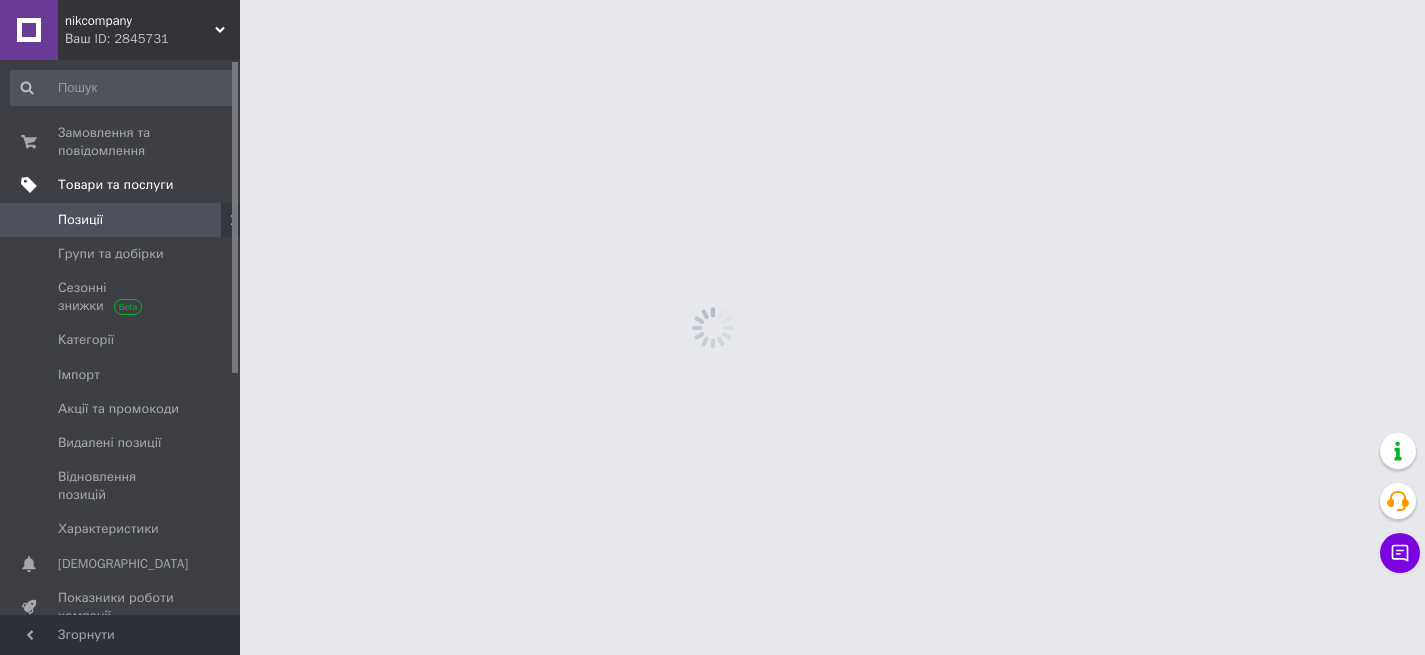 scroll, scrollTop: 0, scrollLeft: 0, axis: both 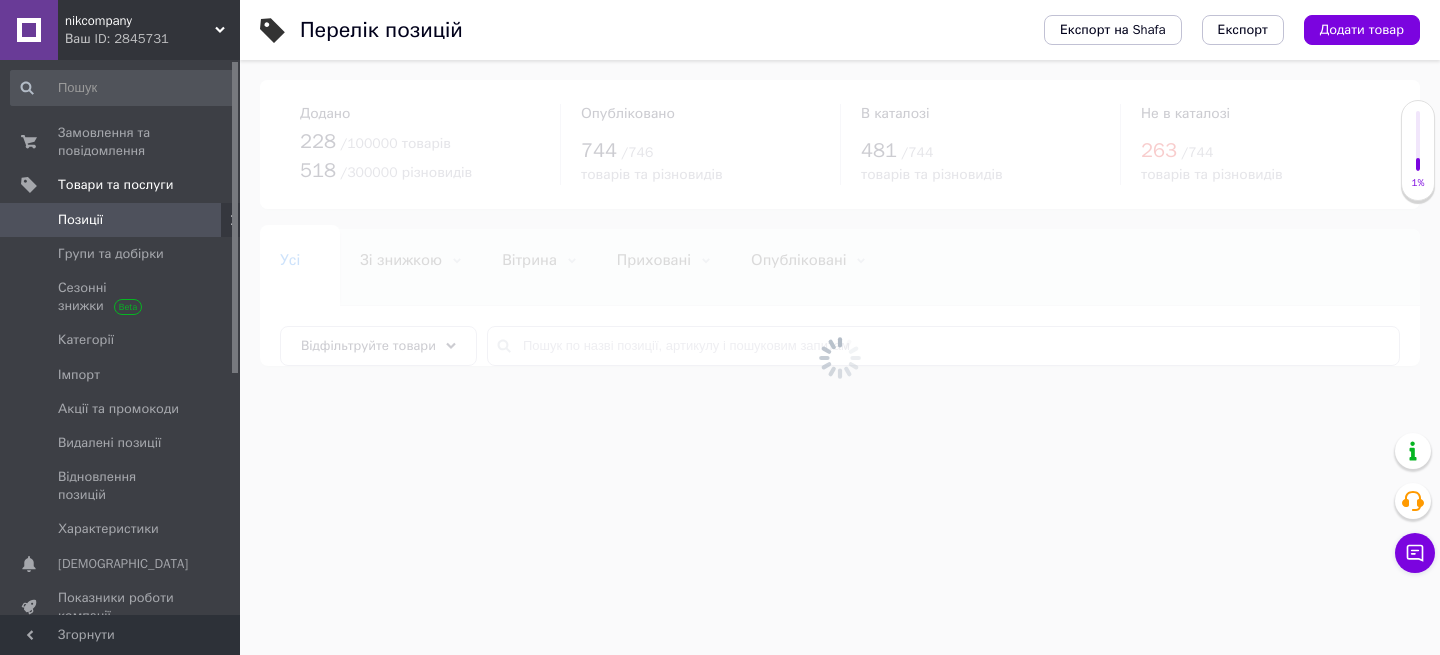 click at bounding box center [840, 357] 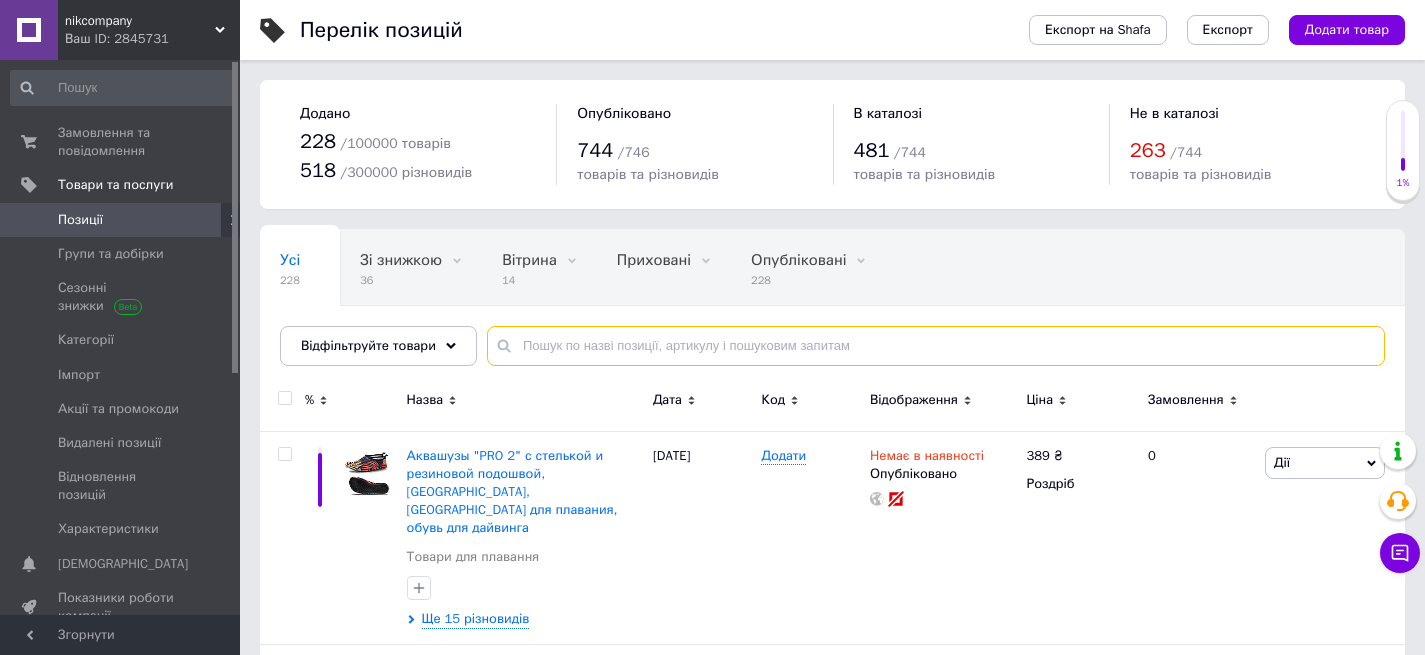 click at bounding box center (936, 346) 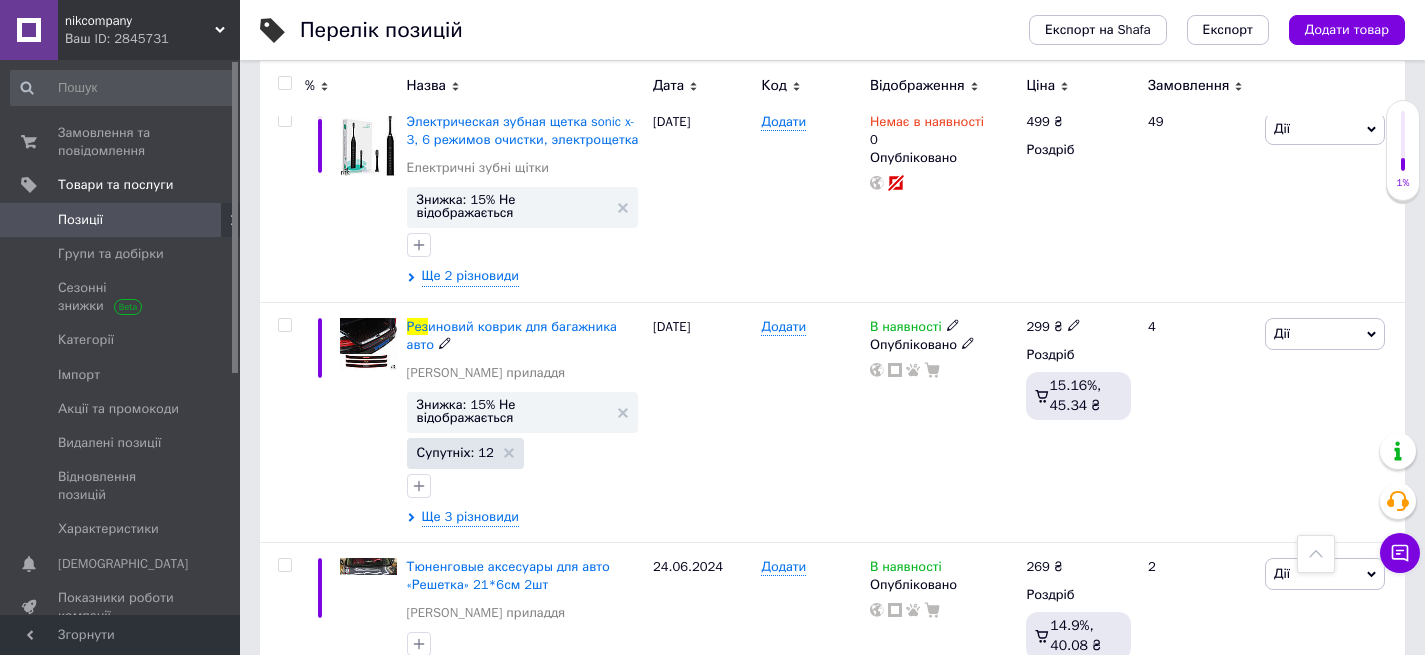 scroll, scrollTop: 338, scrollLeft: 0, axis: vertical 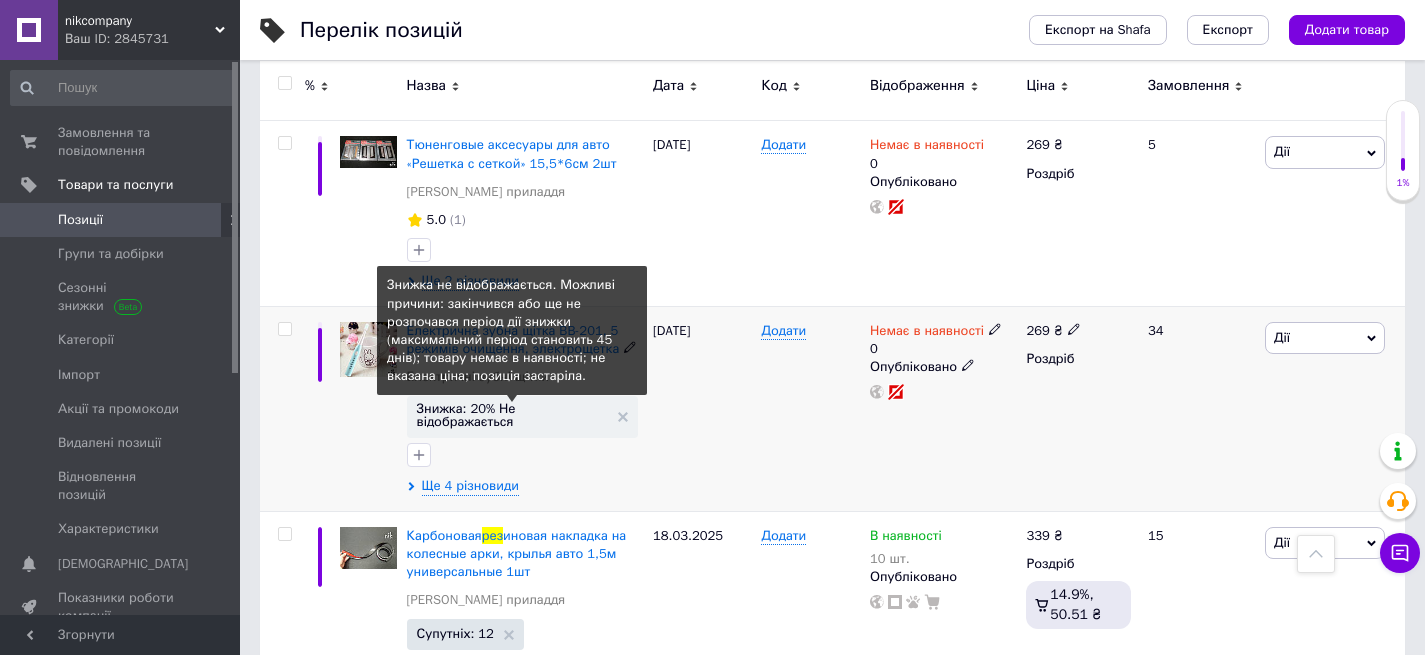 type on "рез" 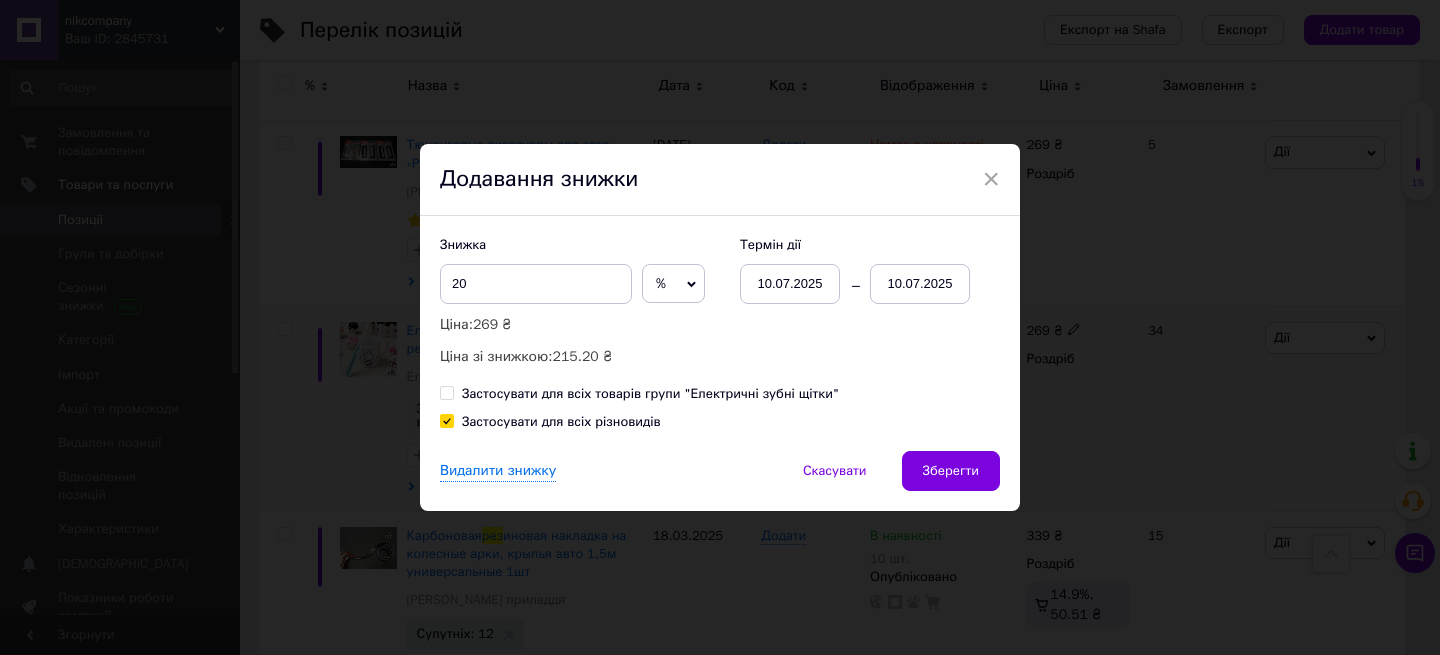click on "10.07.2025" at bounding box center [790, 284] 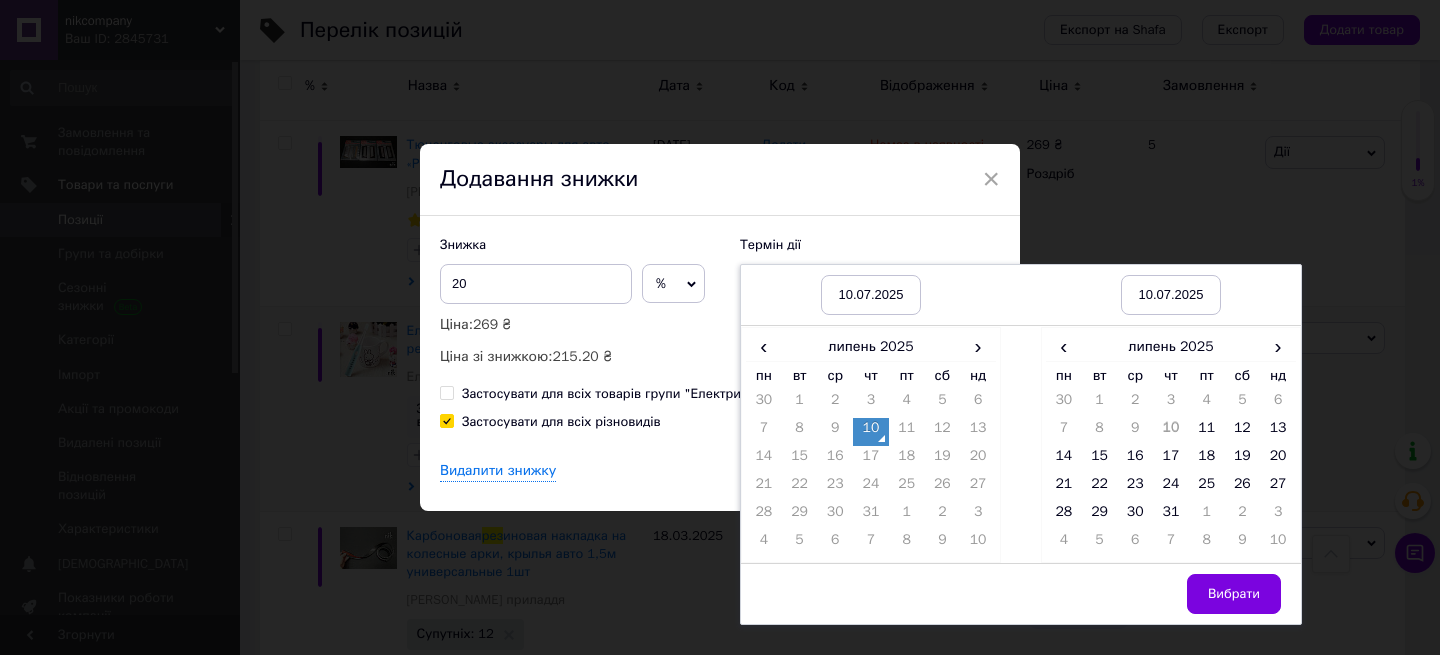 click on "10" at bounding box center (871, 432) 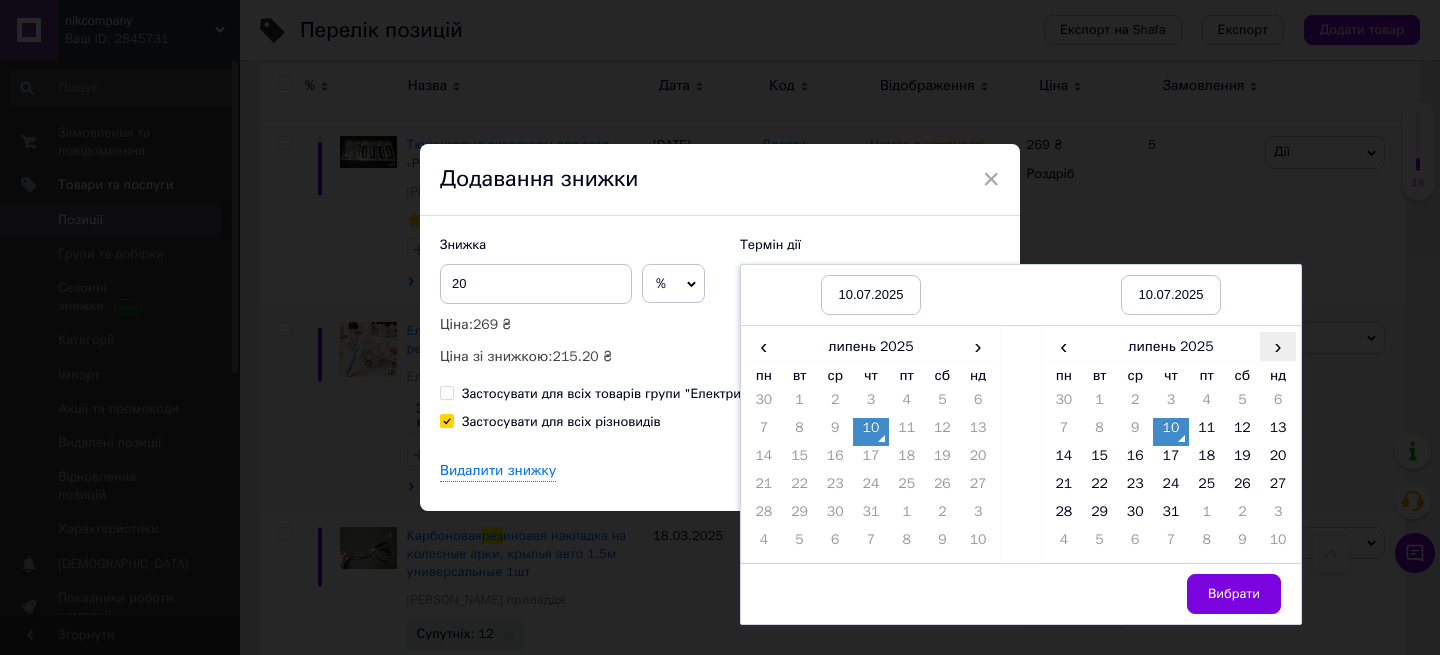 click on "›" at bounding box center (1278, 346) 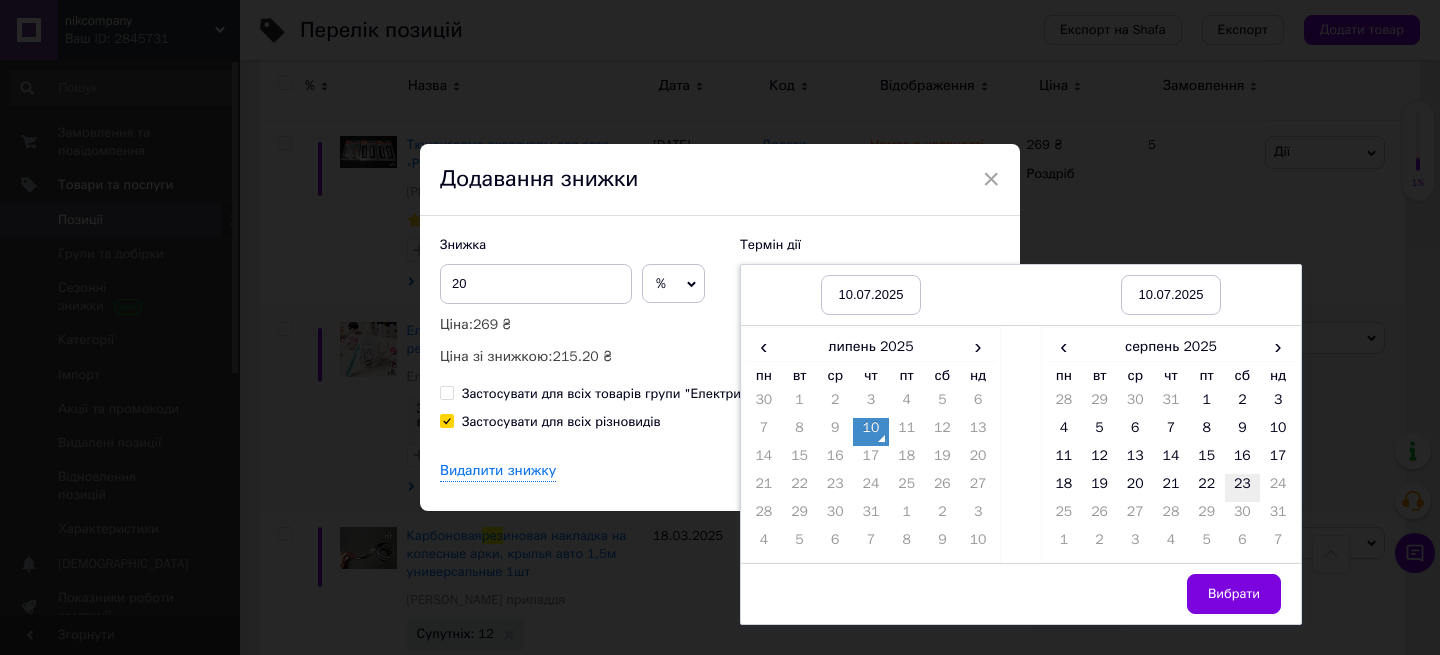 click on "23" at bounding box center (1243, 488) 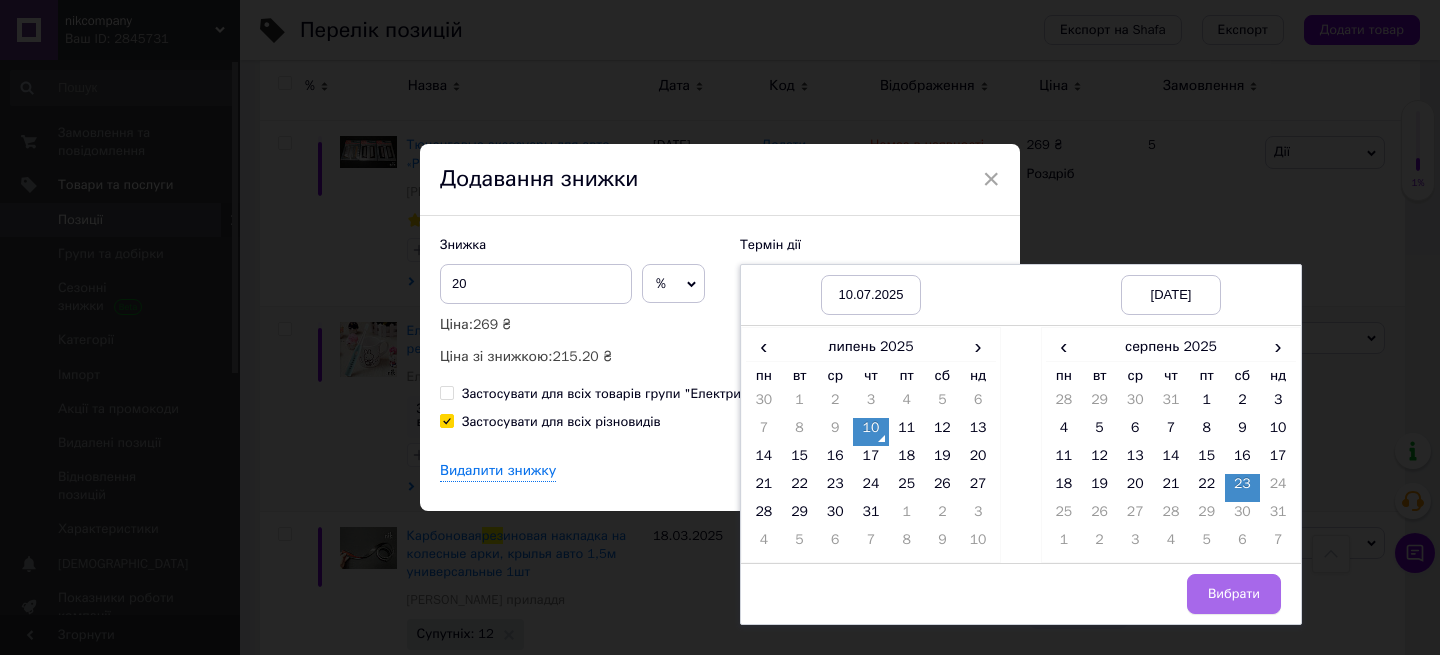 click on "Вибрати" at bounding box center (1234, 594) 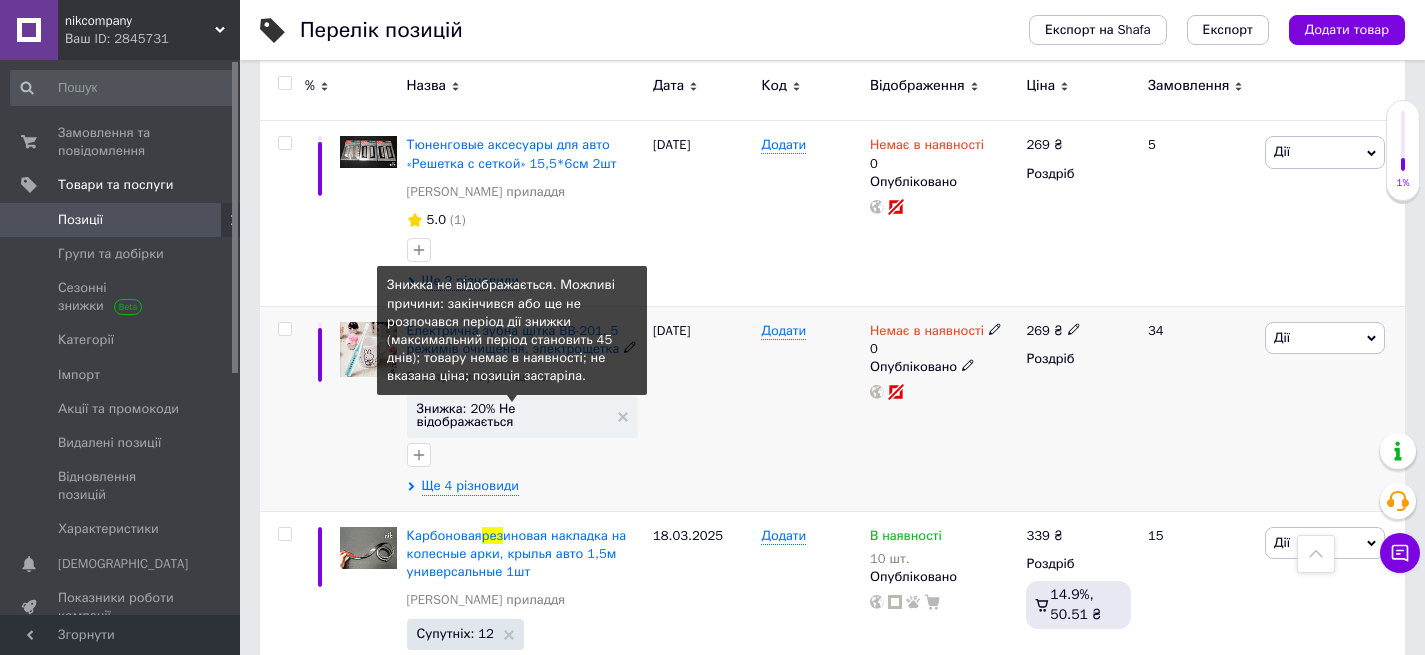 click on "Знижка: 20% Не відображається" at bounding box center (512, 415) 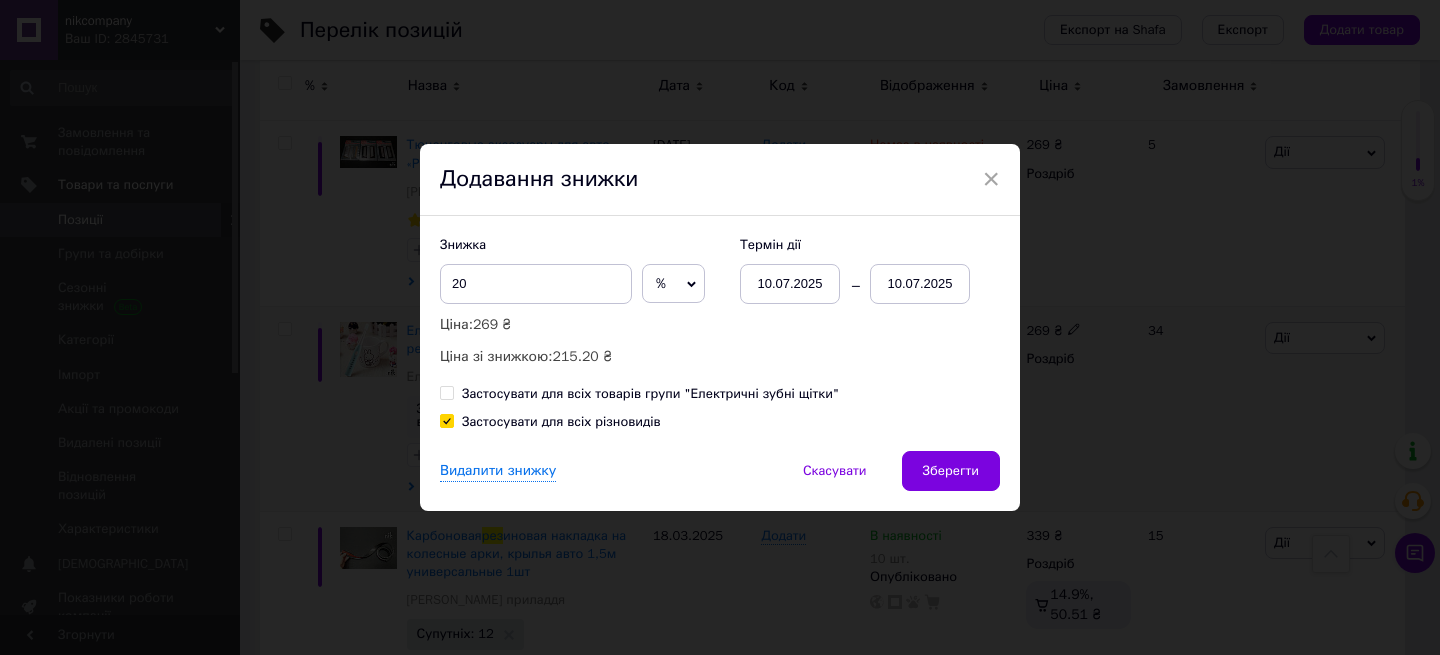 click on "10.07.2025" at bounding box center [920, 284] 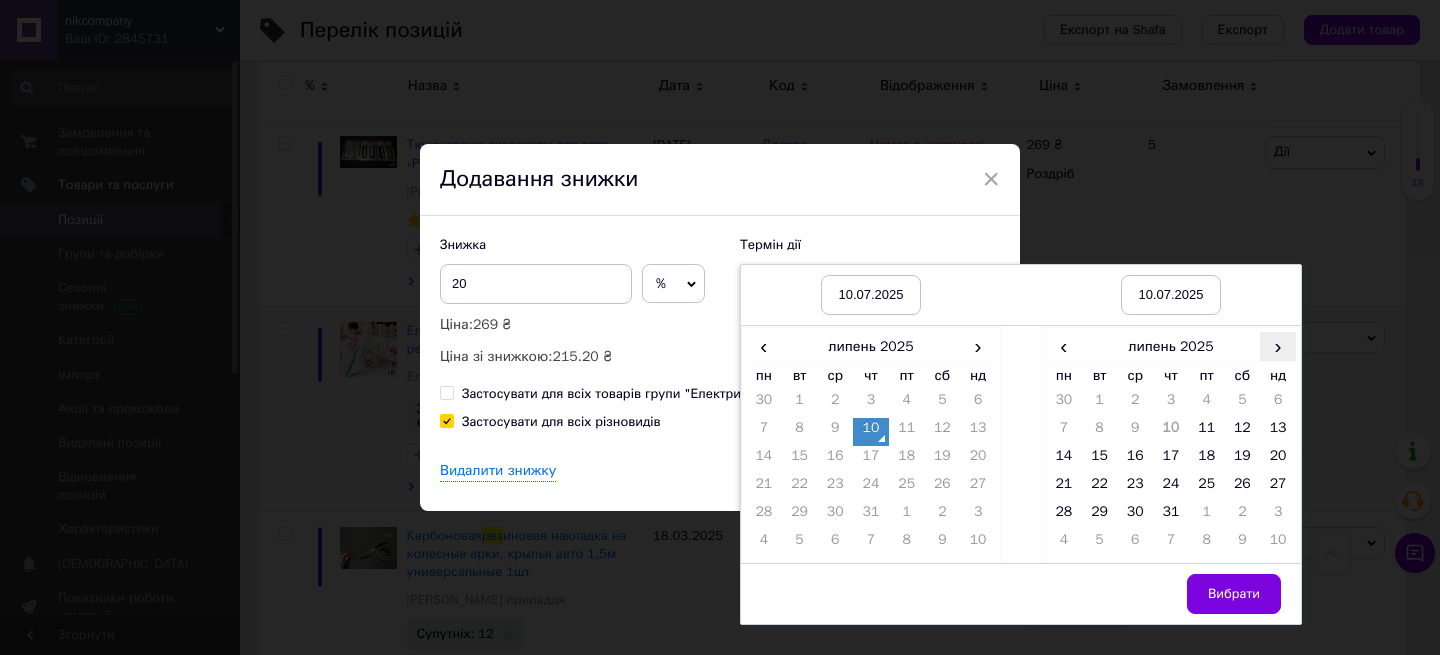 click on "›" at bounding box center [1278, 346] 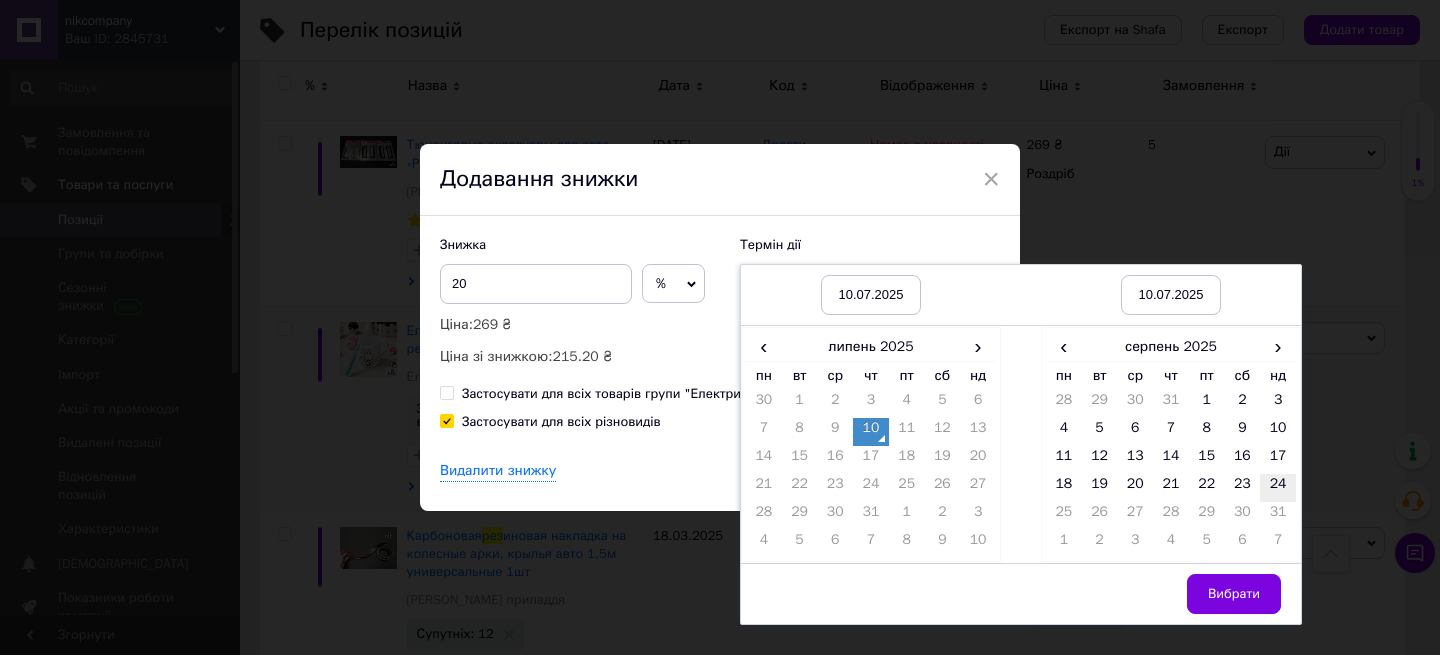click on "24" at bounding box center [1278, 488] 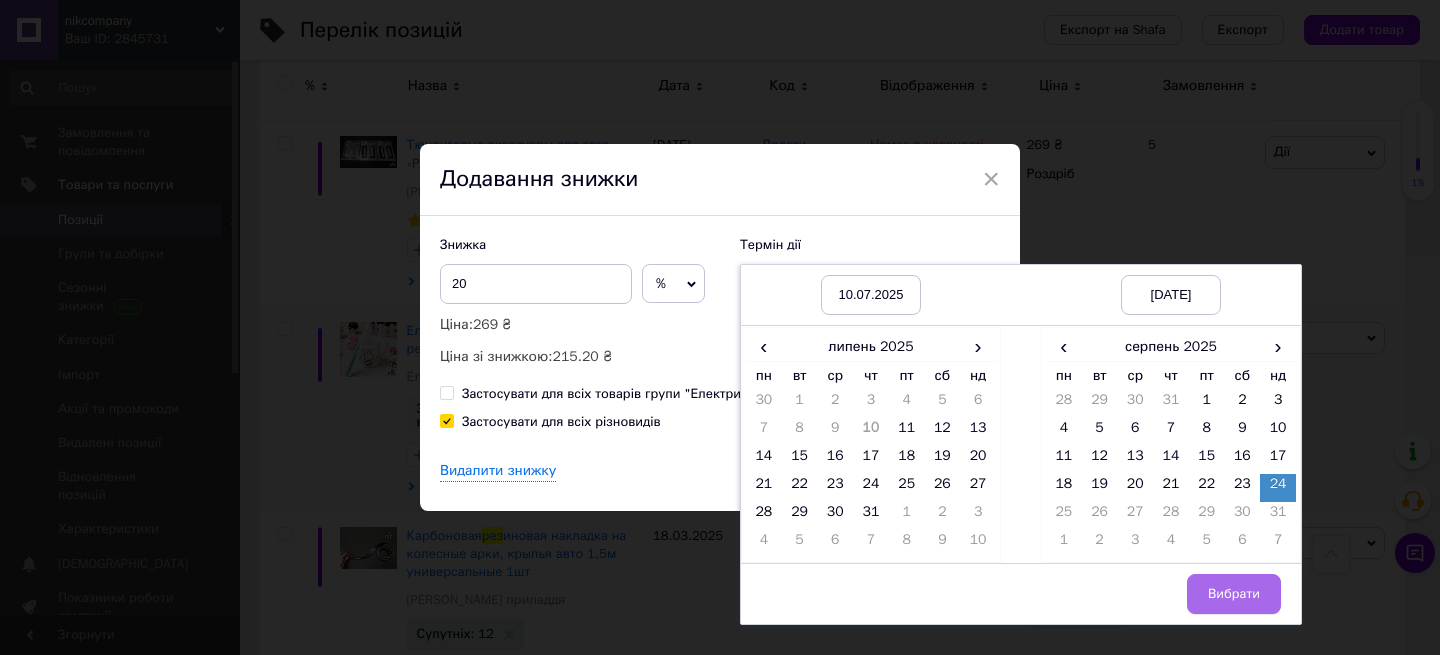 click on "Вибрати" at bounding box center [1234, 594] 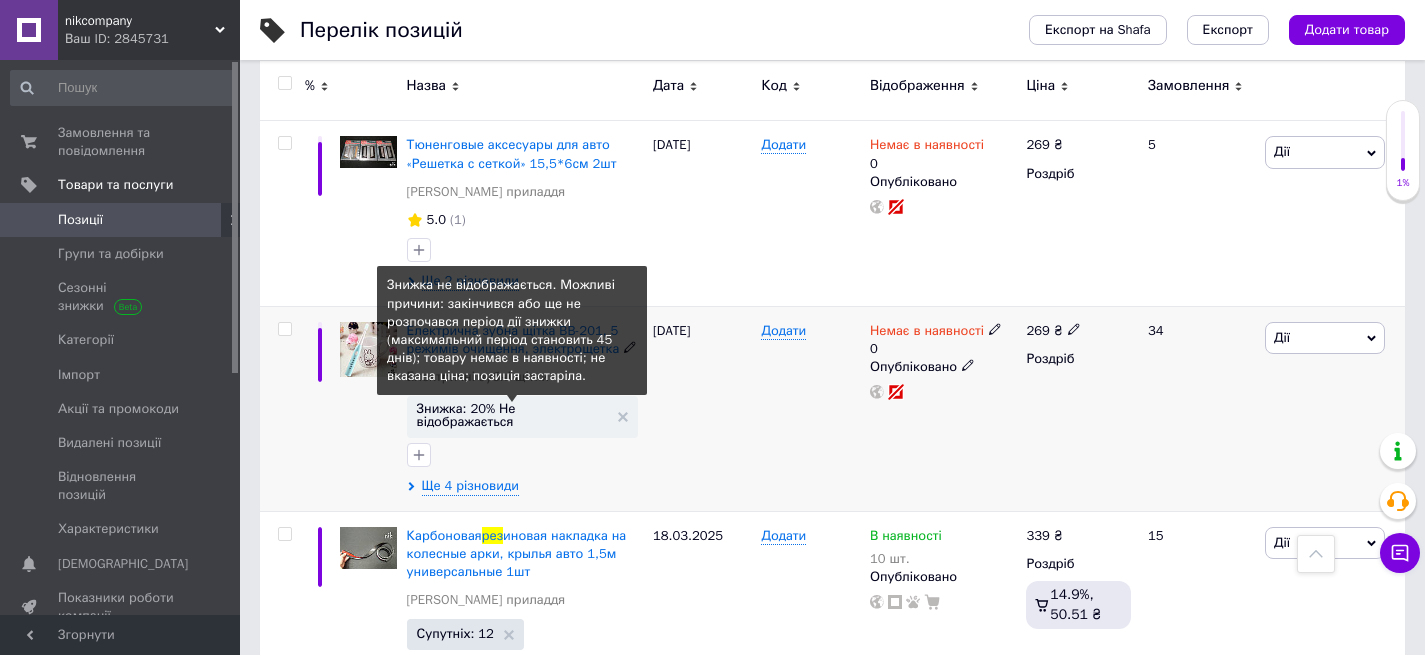 click on "Знижка: 20% Не відображається" at bounding box center [512, 415] 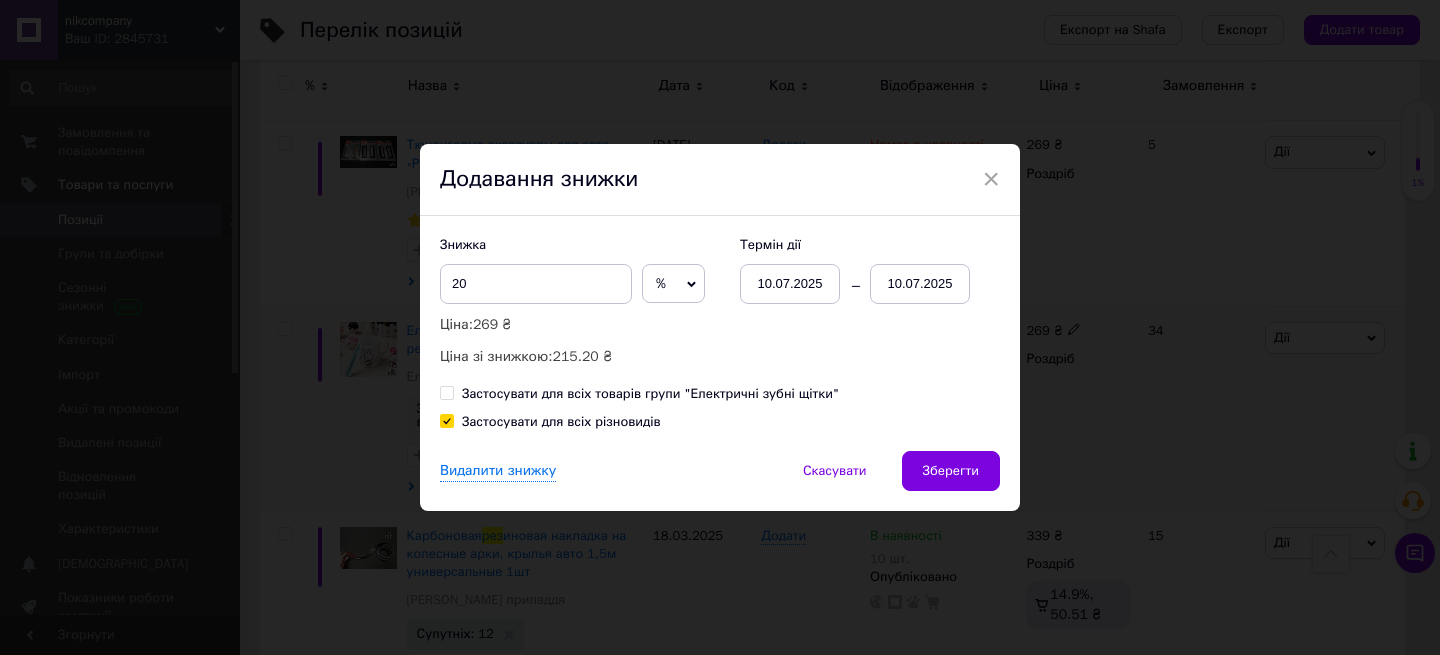 click on "10.07.2025" at bounding box center [790, 284] 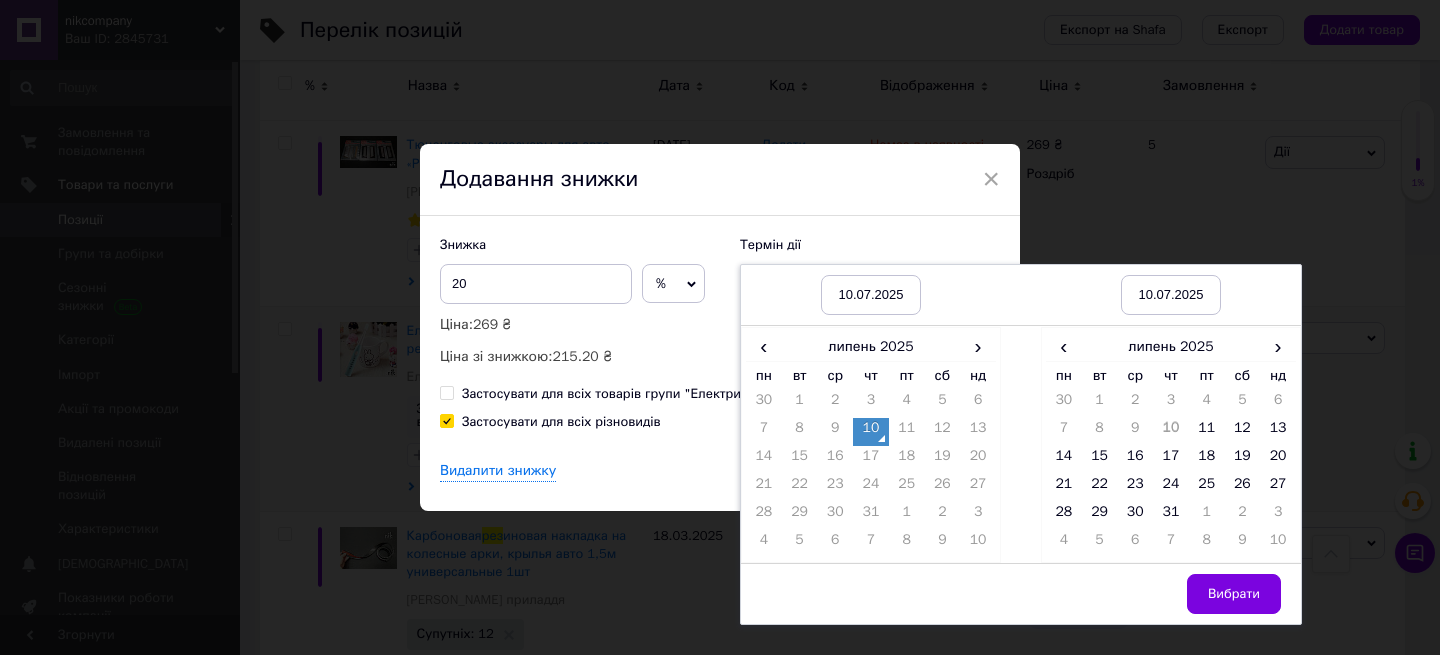 click on "10" at bounding box center [871, 432] 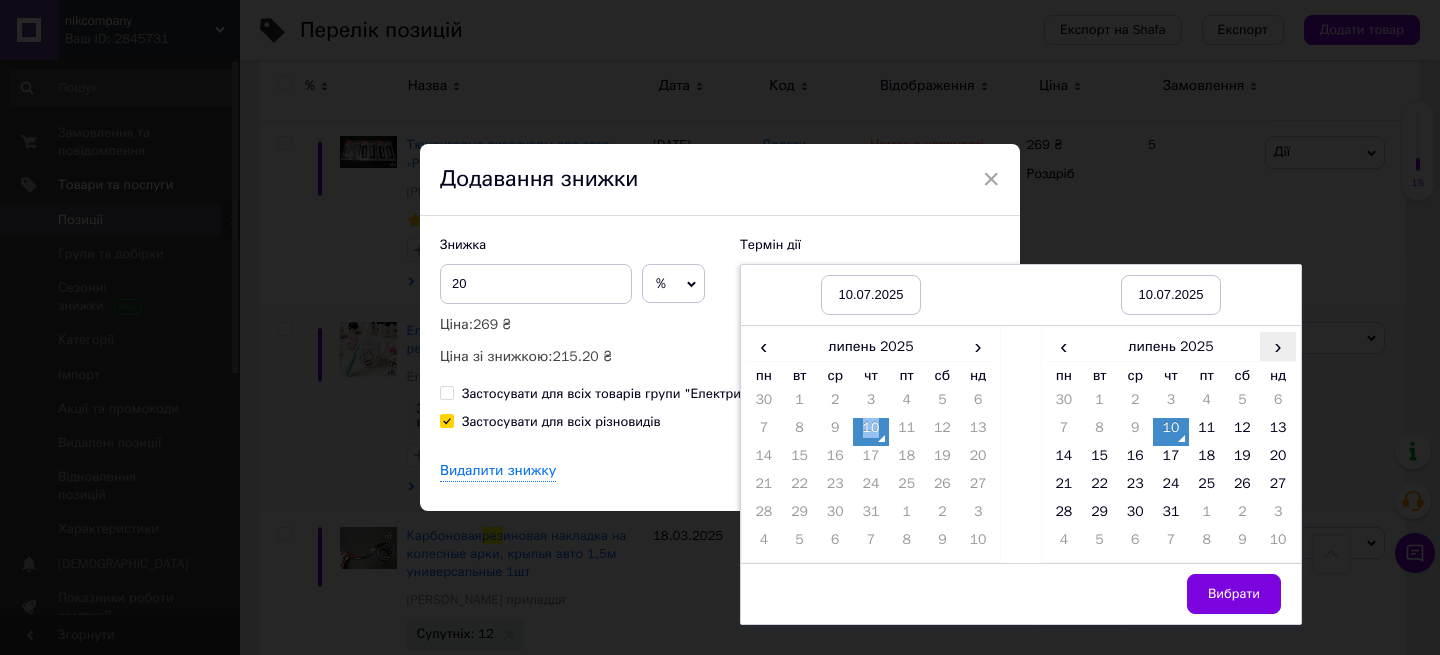 click on "›" at bounding box center (1278, 346) 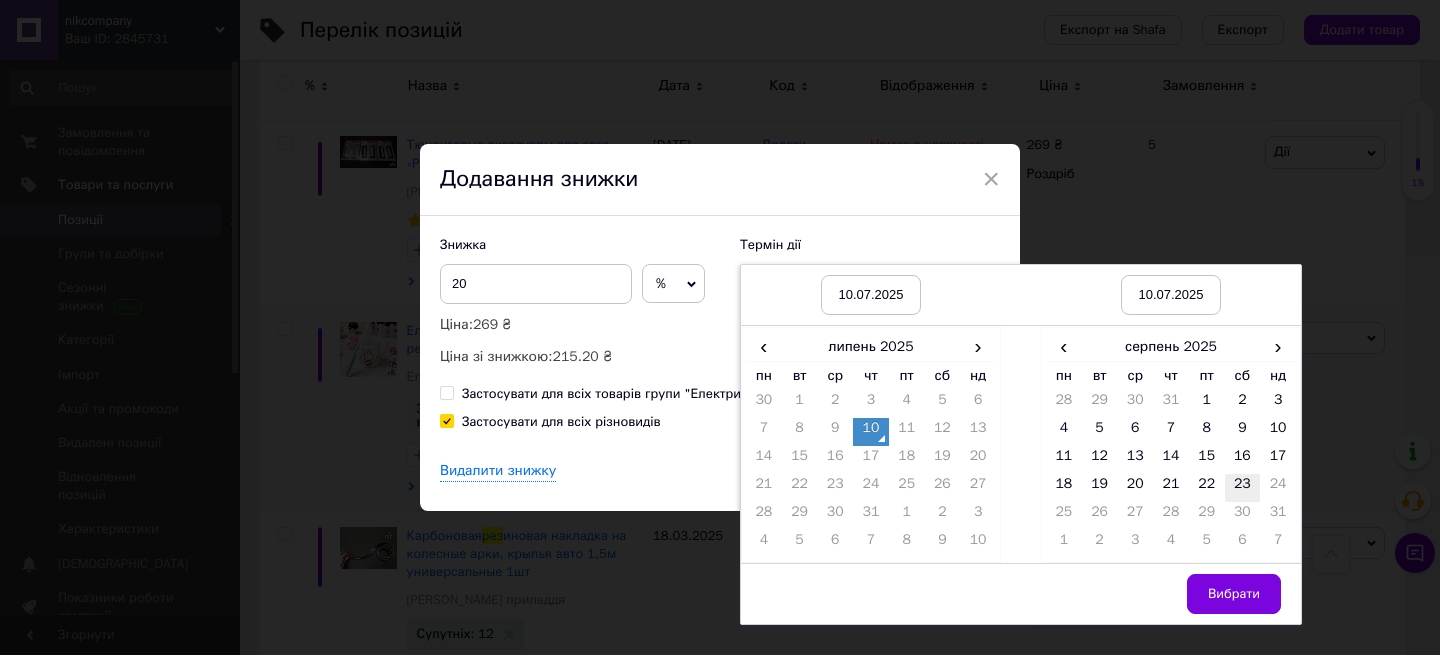 click on "23" at bounding box center [1243, 488] 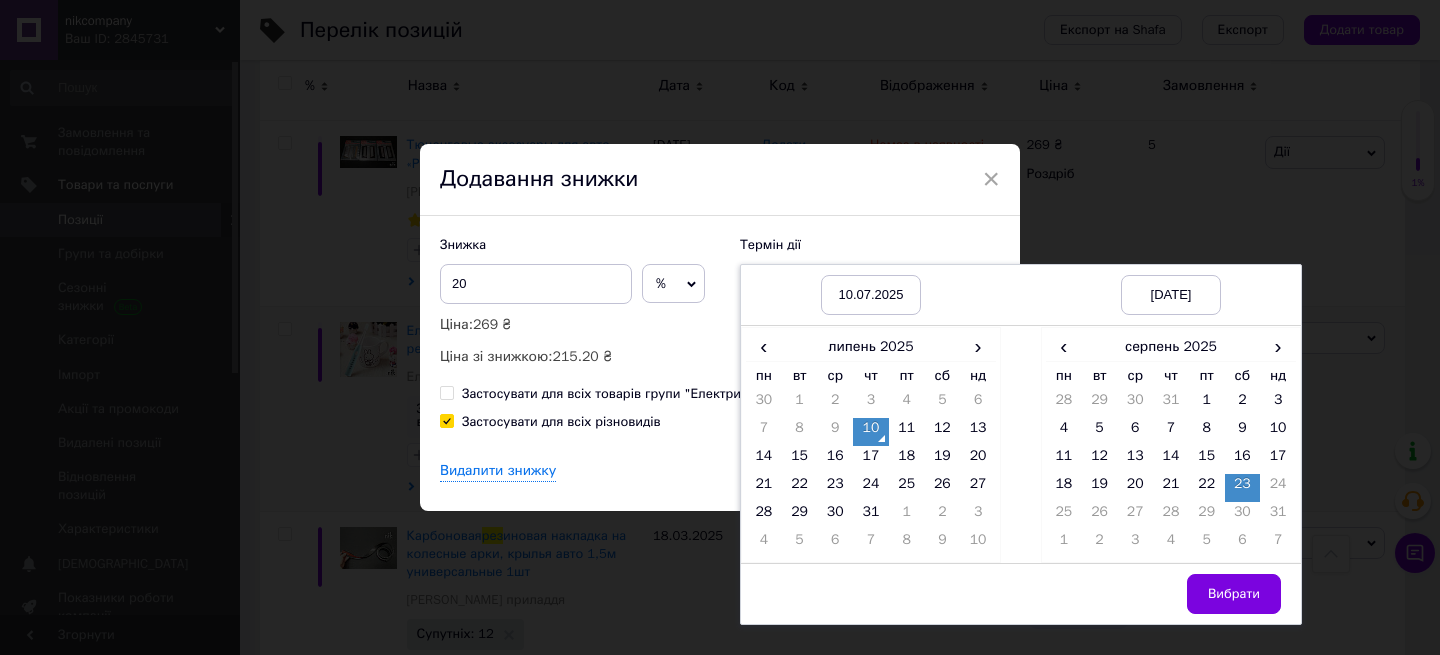 click on "23" at bounding box center (1243, 488) 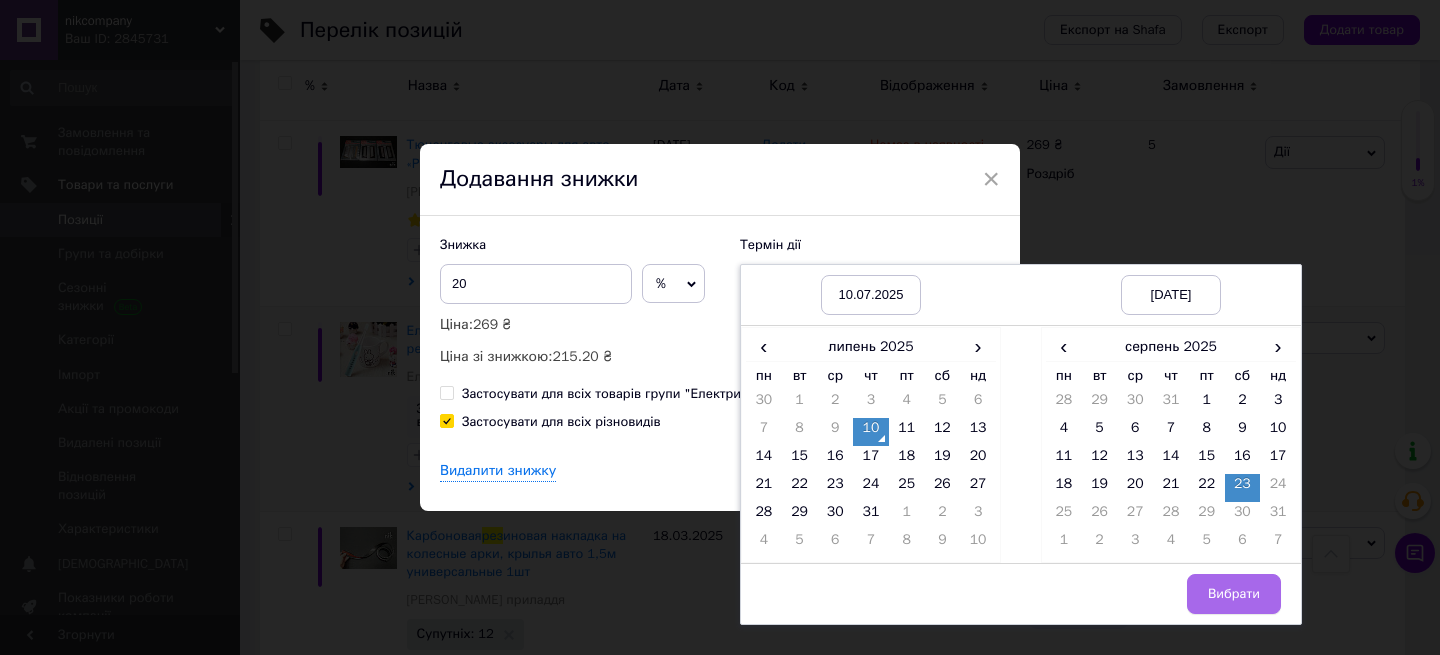 click on "Вибрати" at bounding box center [1234, 594] 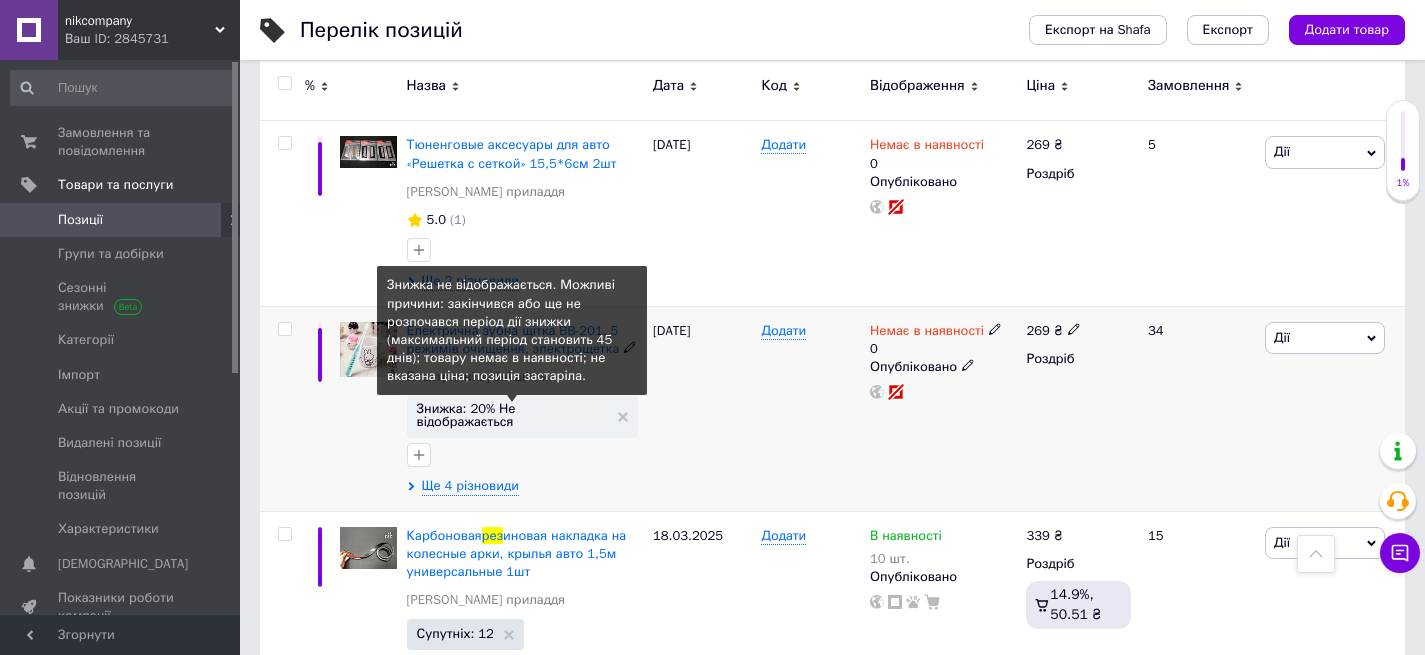 click on "Знижка: 20% Не відображається" at bounding box center (512, 415) 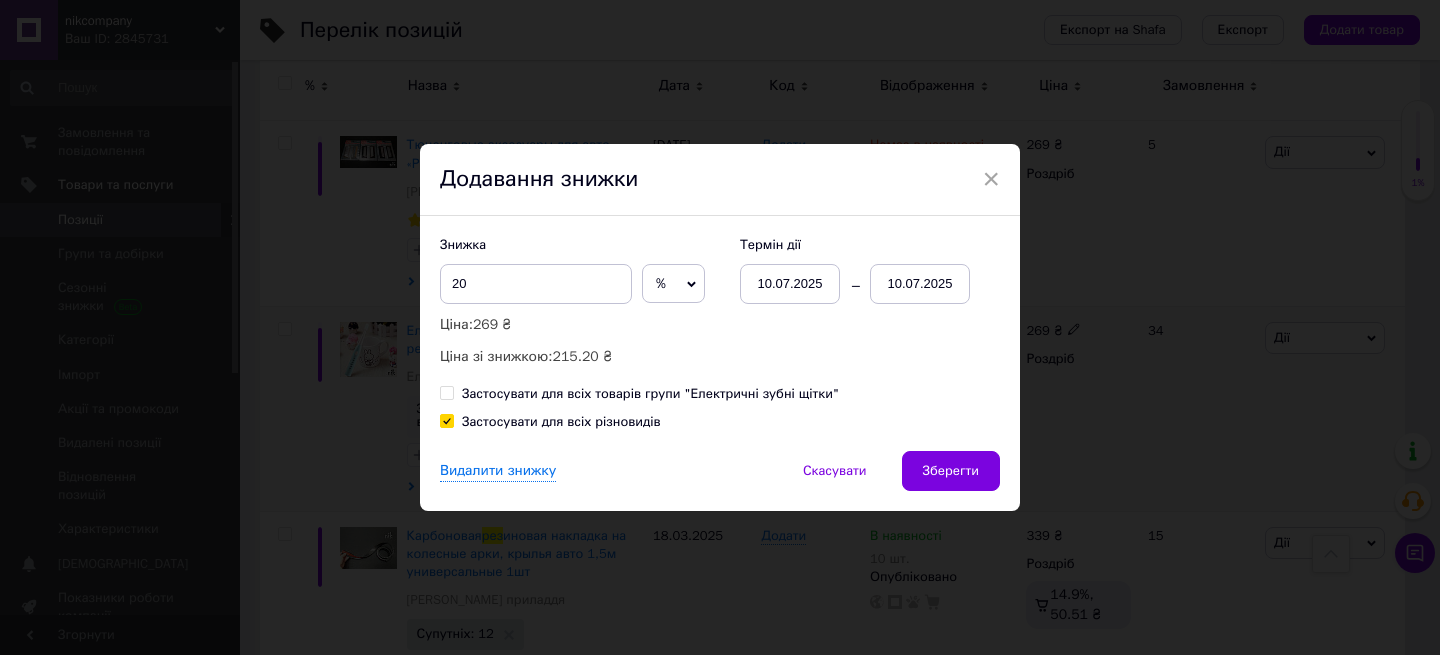 click on "10.07.2025" at bounding box center (920, 284) 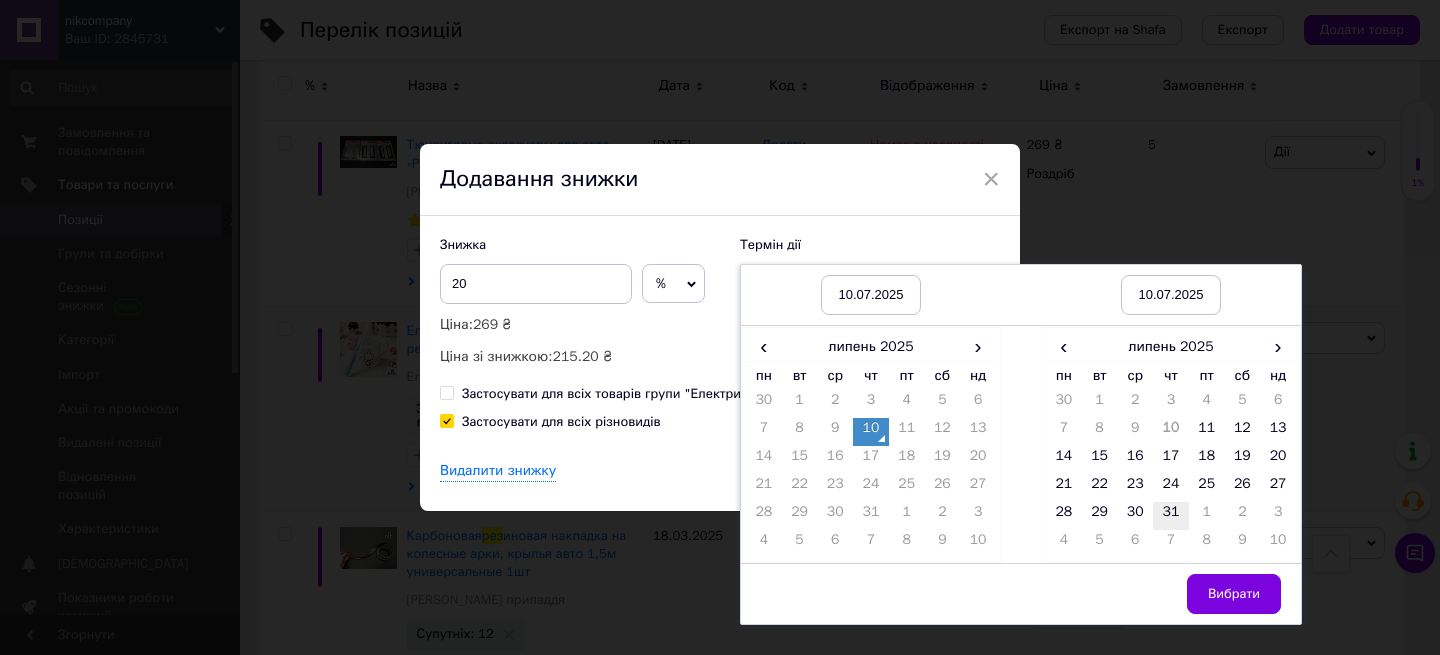 click on "31" at bounding box center (1171, 516) 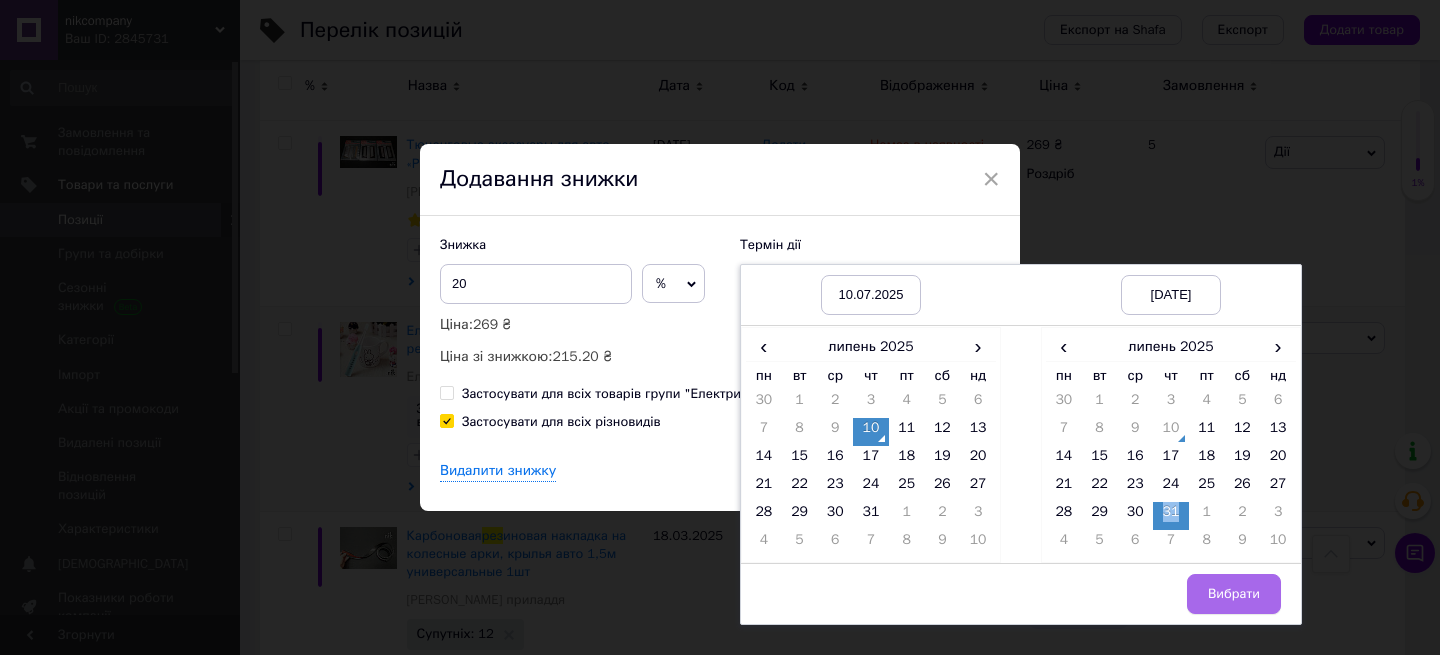 click on "Вибрати" at bounding box center (1234, 594) 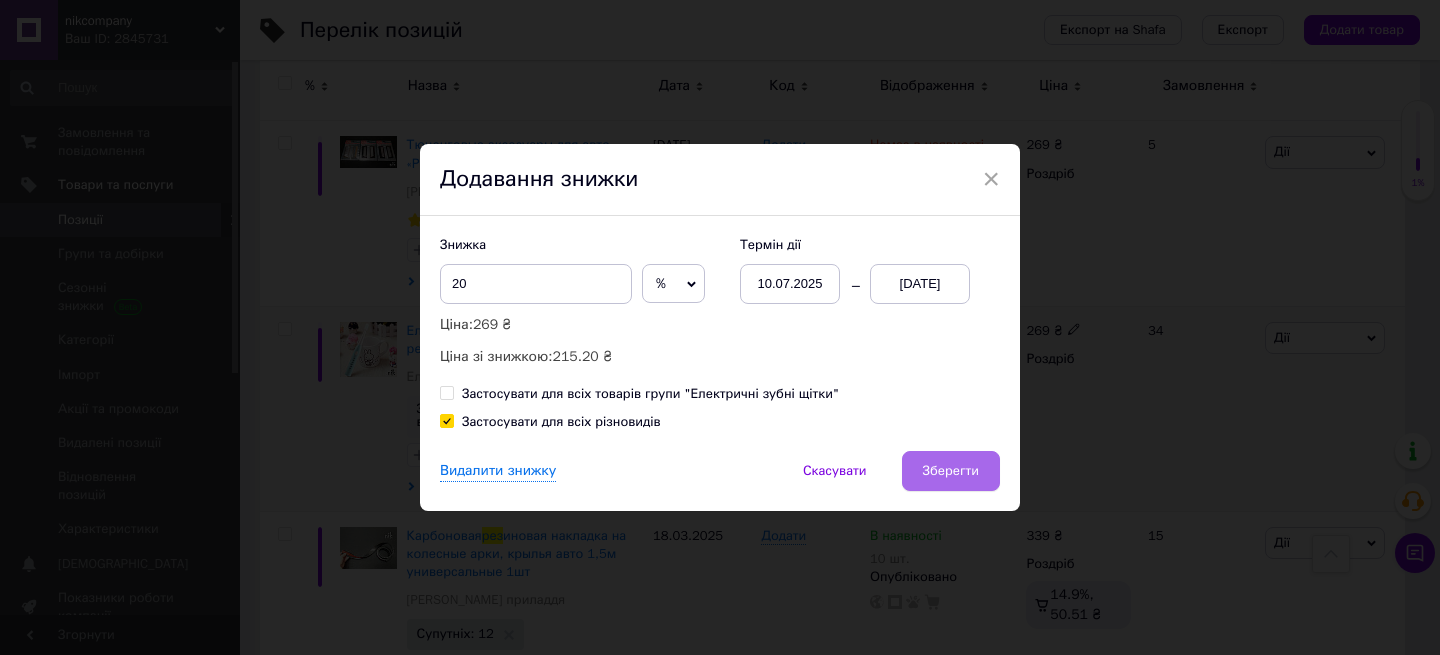 click on "Зберегти" at bounding box center (951, 471) 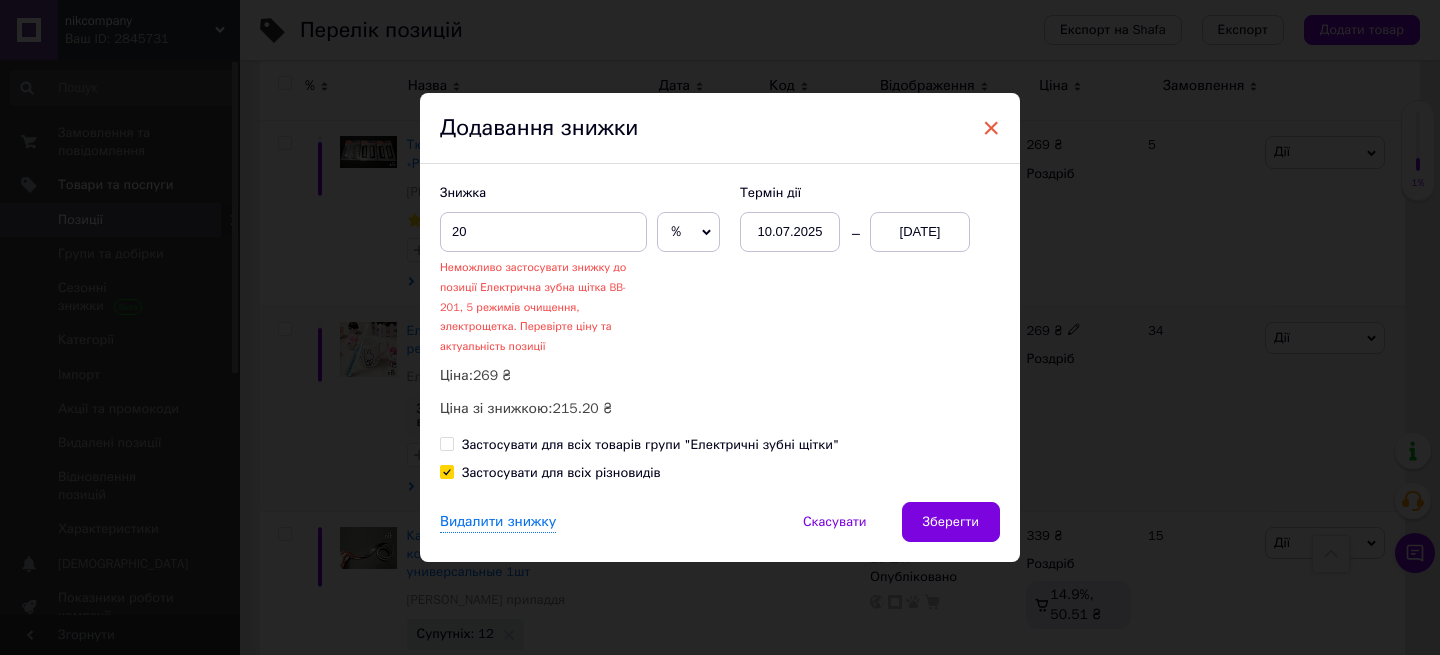 click on "×" at bounding box center (991, 128) 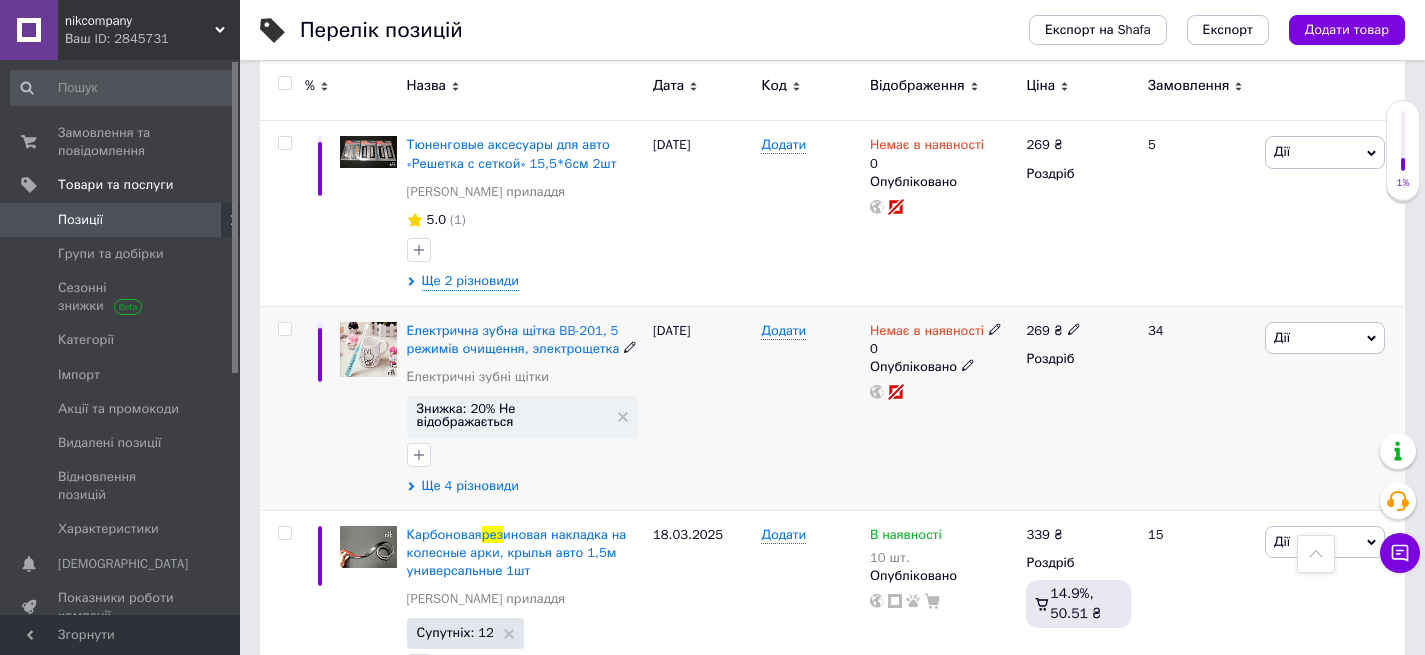 click 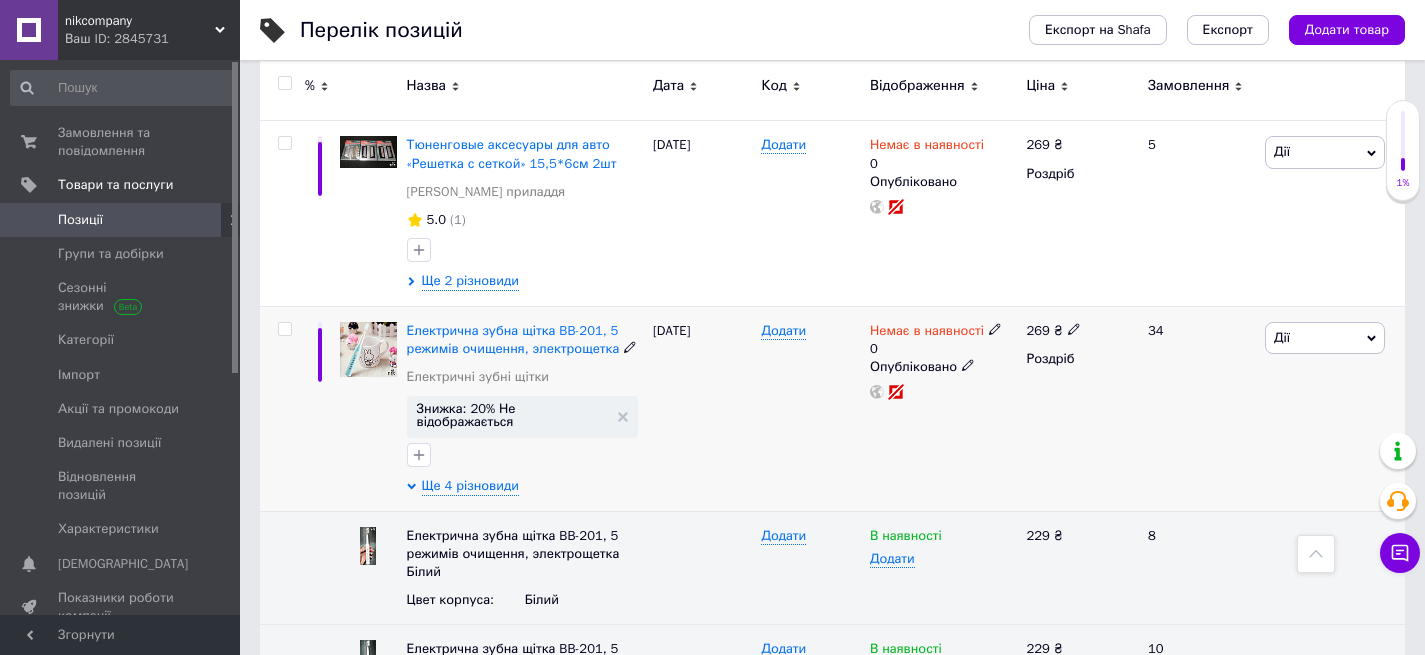 click 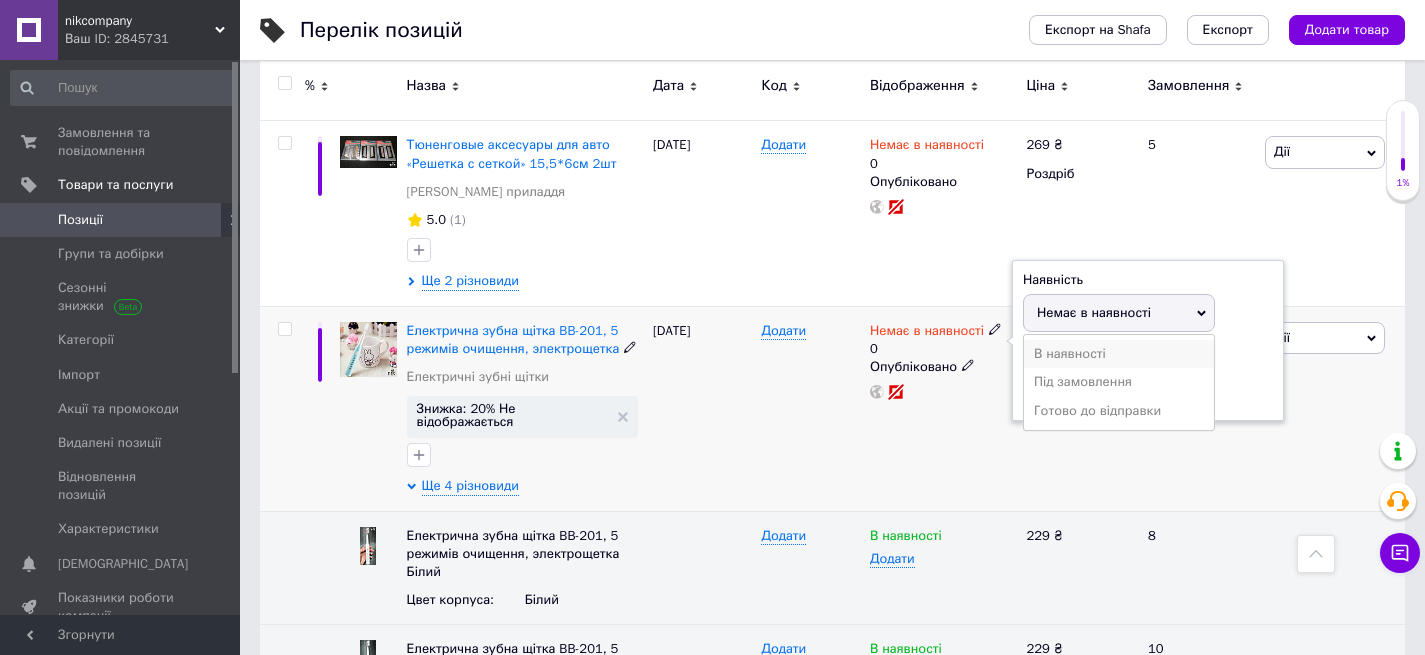 click on "В наявності" at bounding box center [1119, 354] 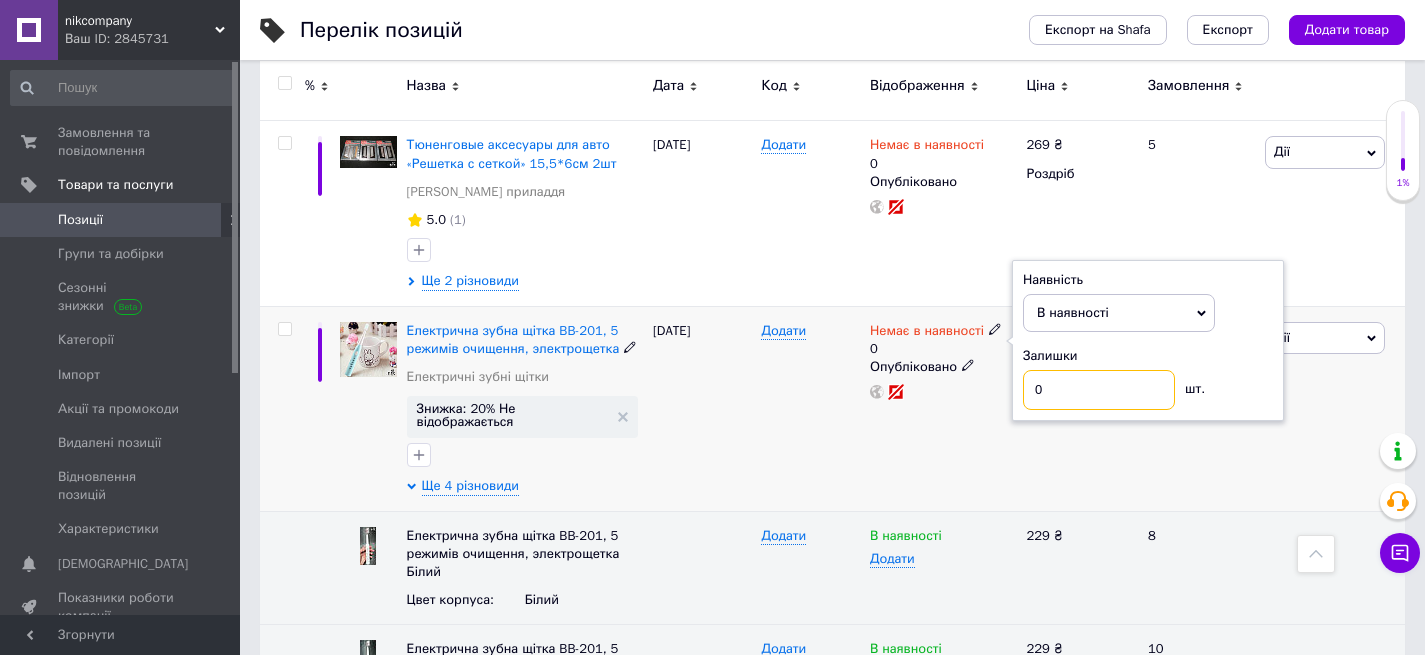 click on "0" at bounding box center [1099, 390] 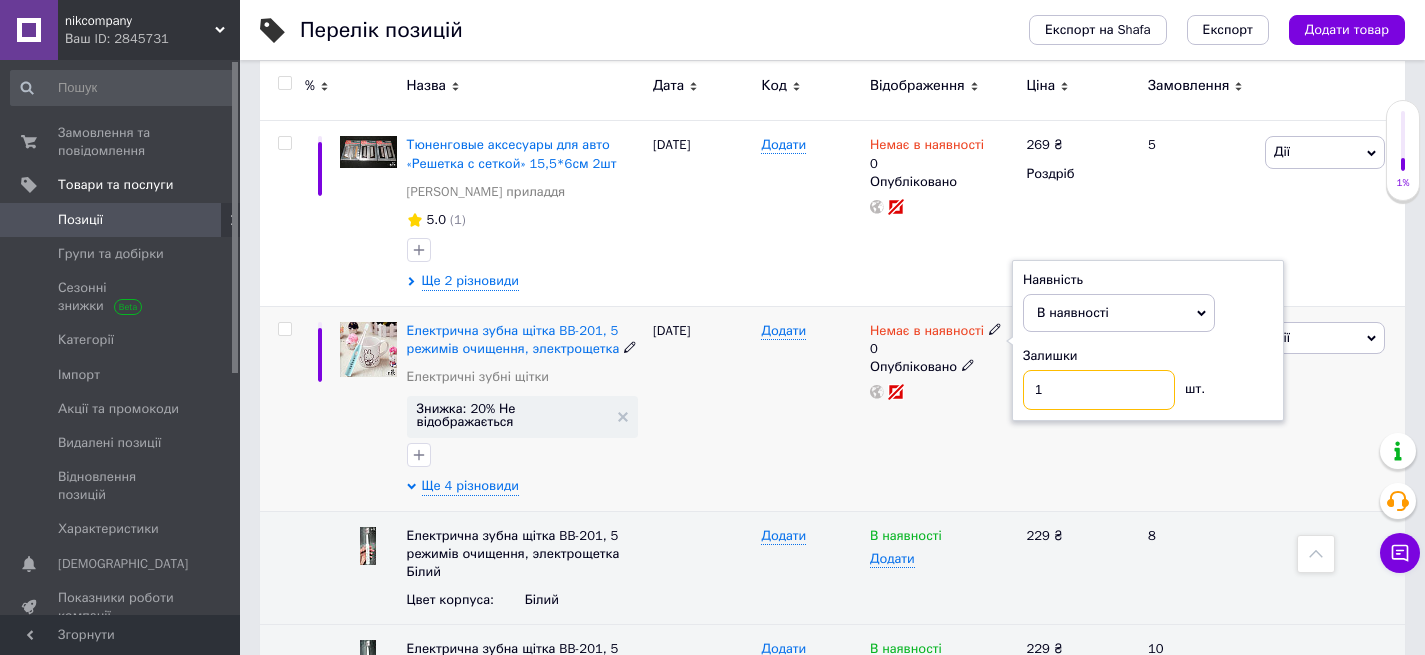 type on "1" 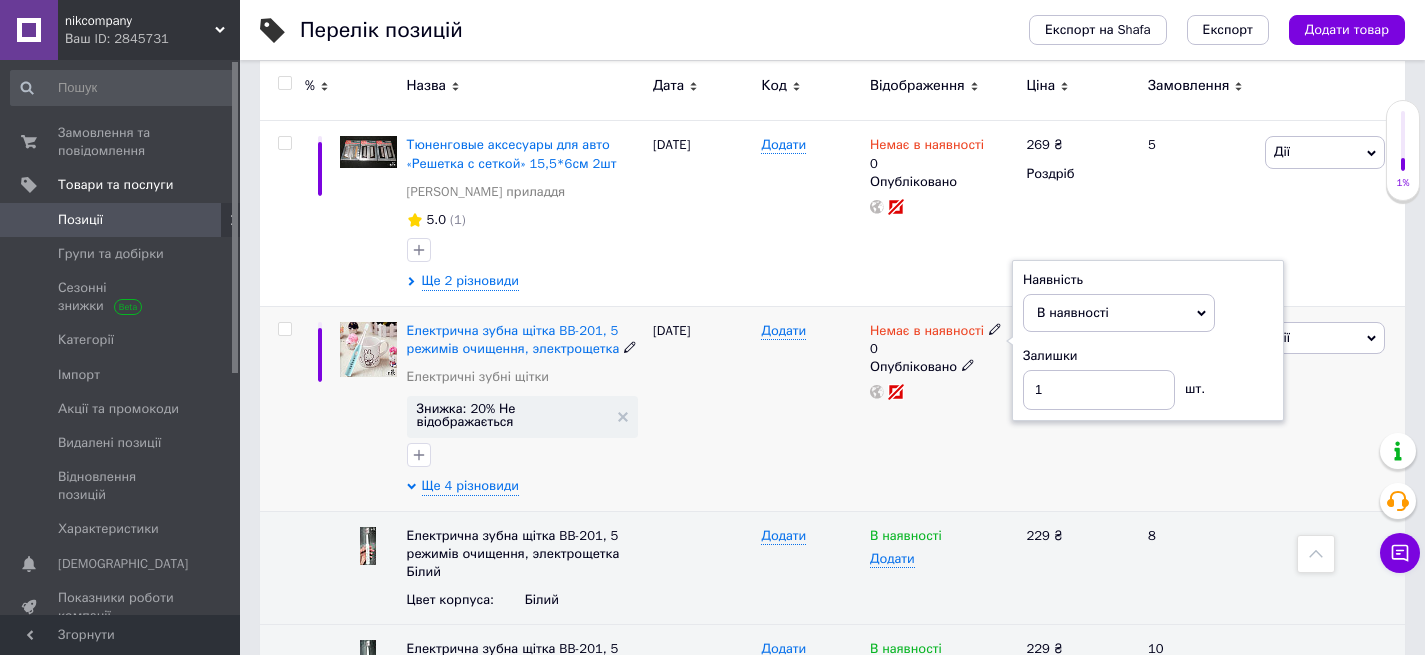 click on "[DATE]" at bounding box center (702, 408) 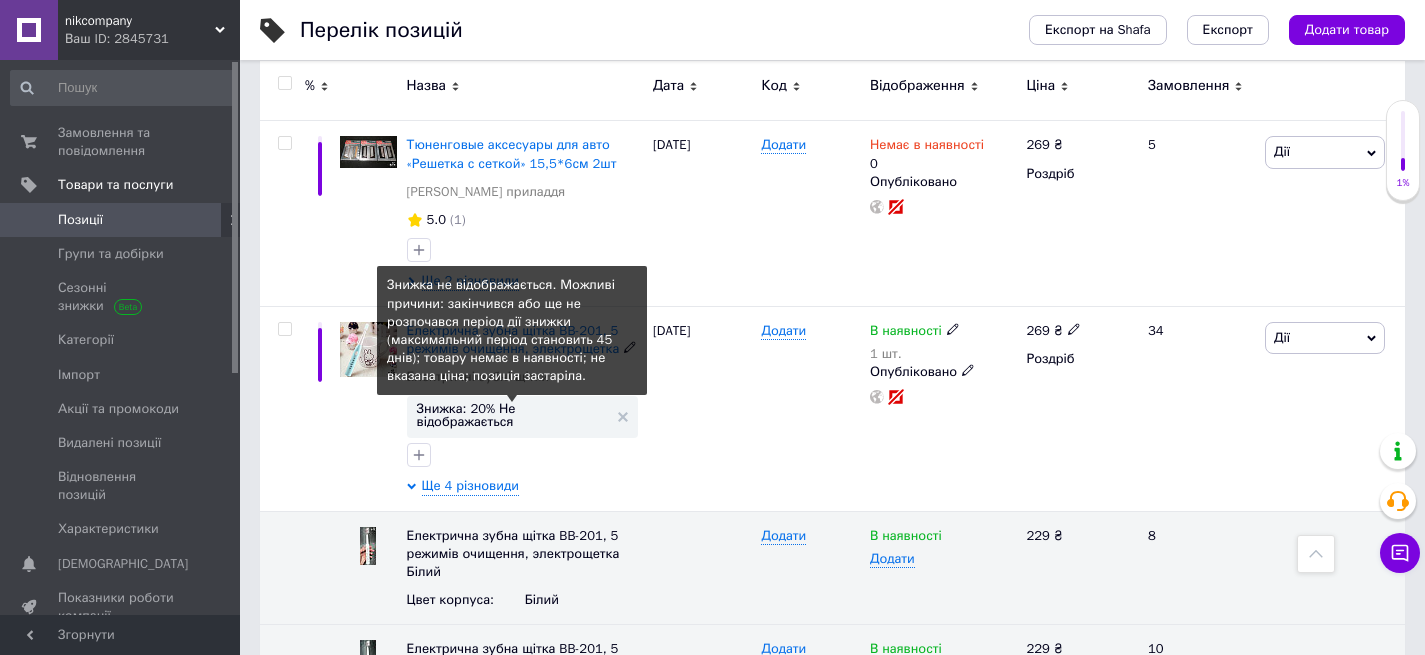 click on "Знижка: 20% Не відображається" at bounding box center (512, 415) 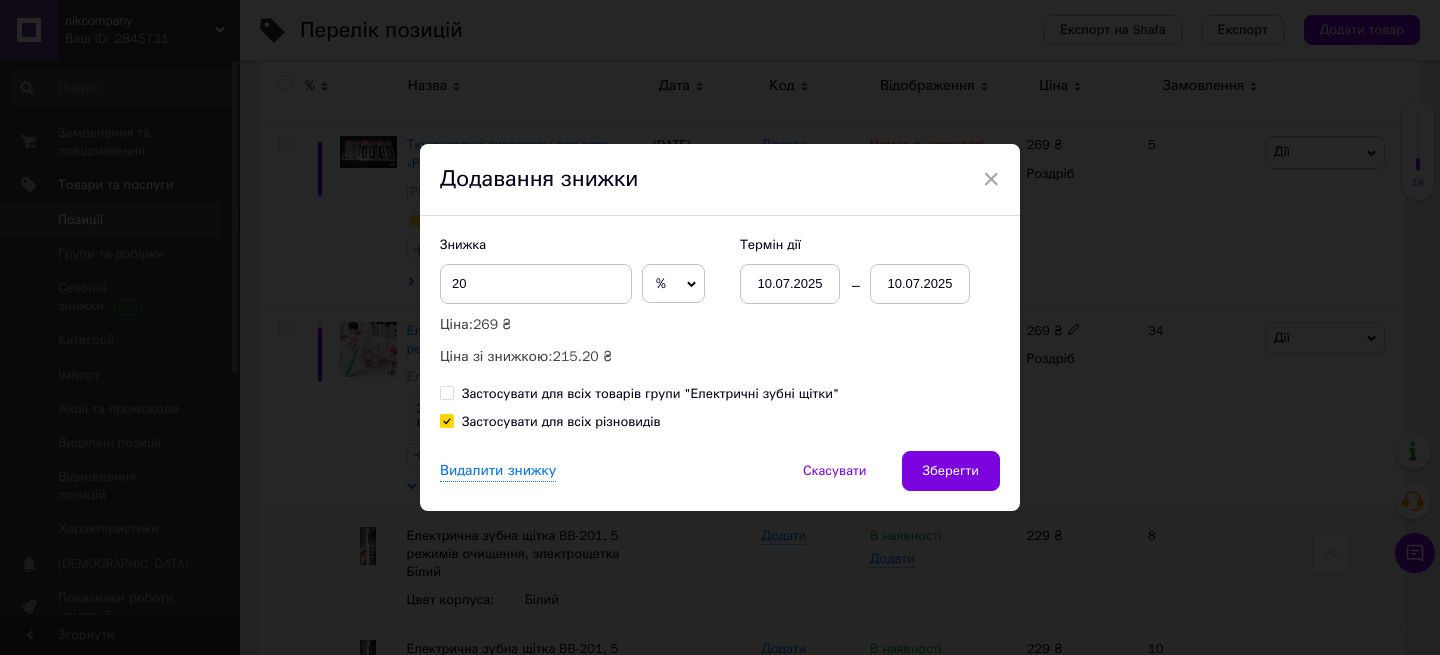 click on "10.07.2025" at bounding box center [920, 284] 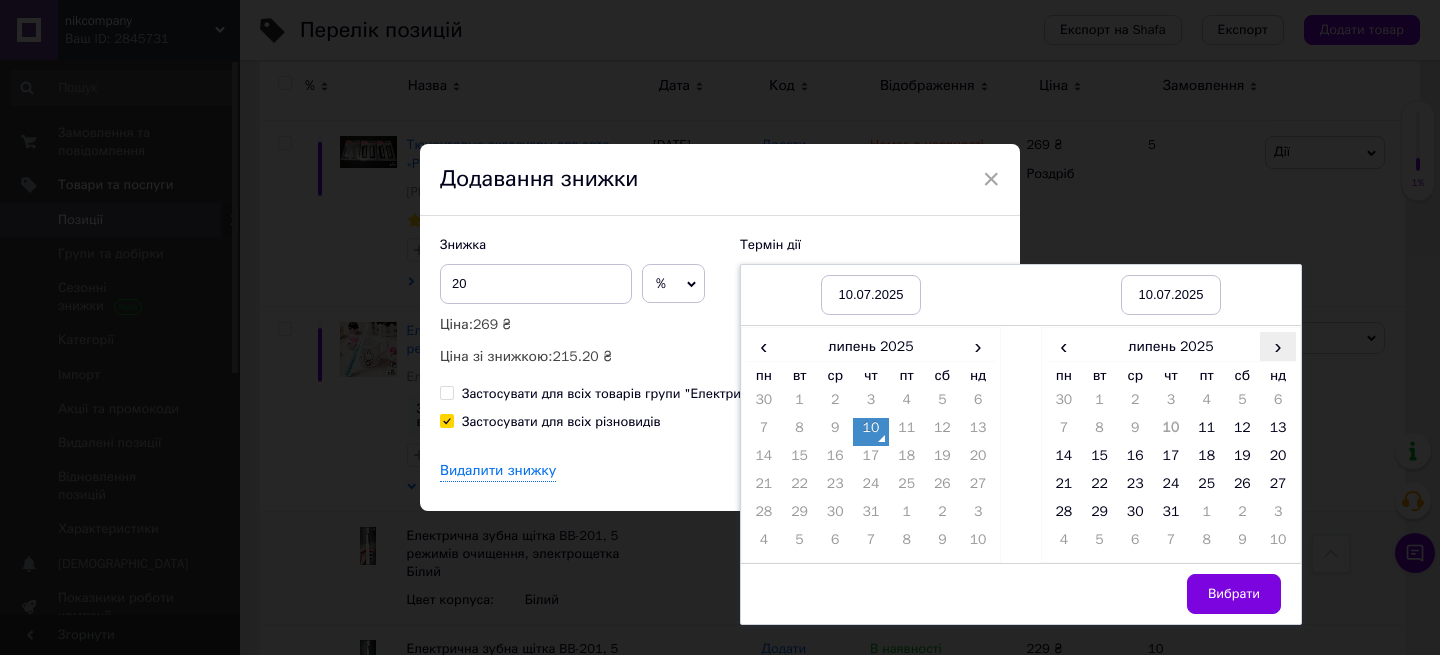 click on "›" at bounding box center [1278, 346] 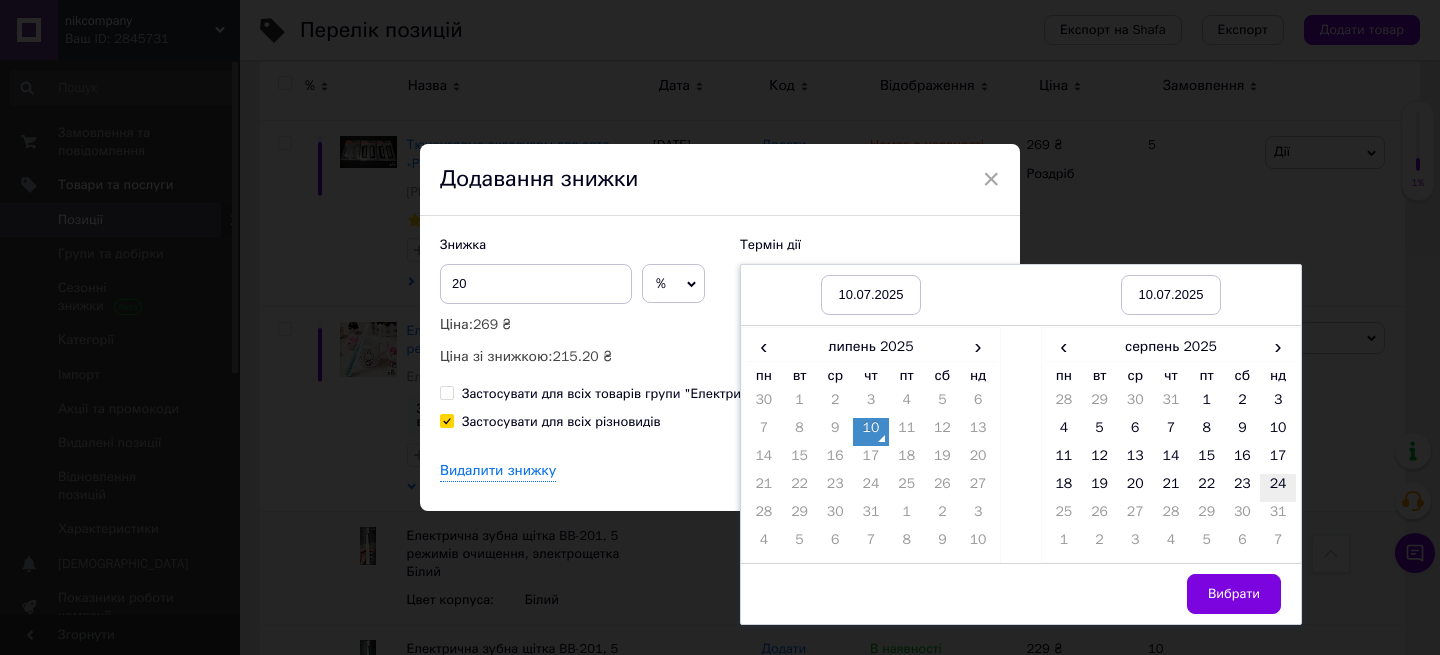 click on "24" at bounding box center [1278, 488] 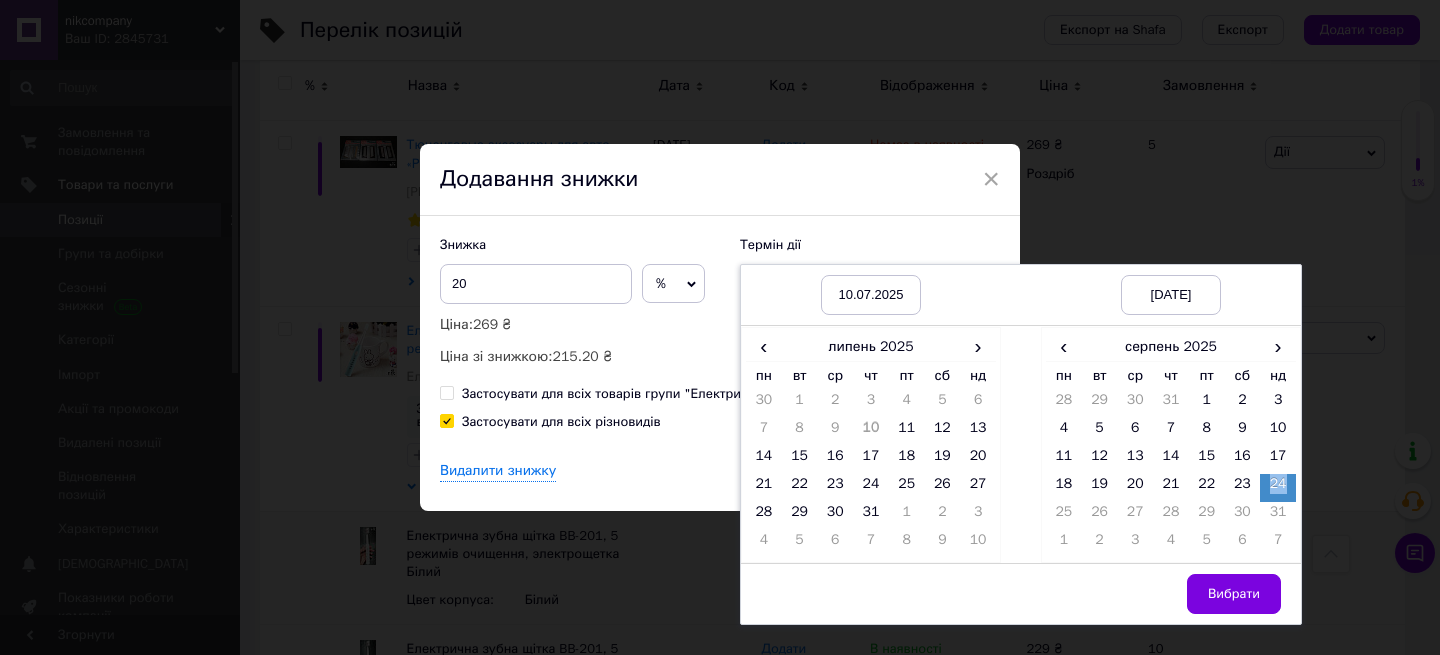 click on "Вибрати" at bounding box center (1234, 594) 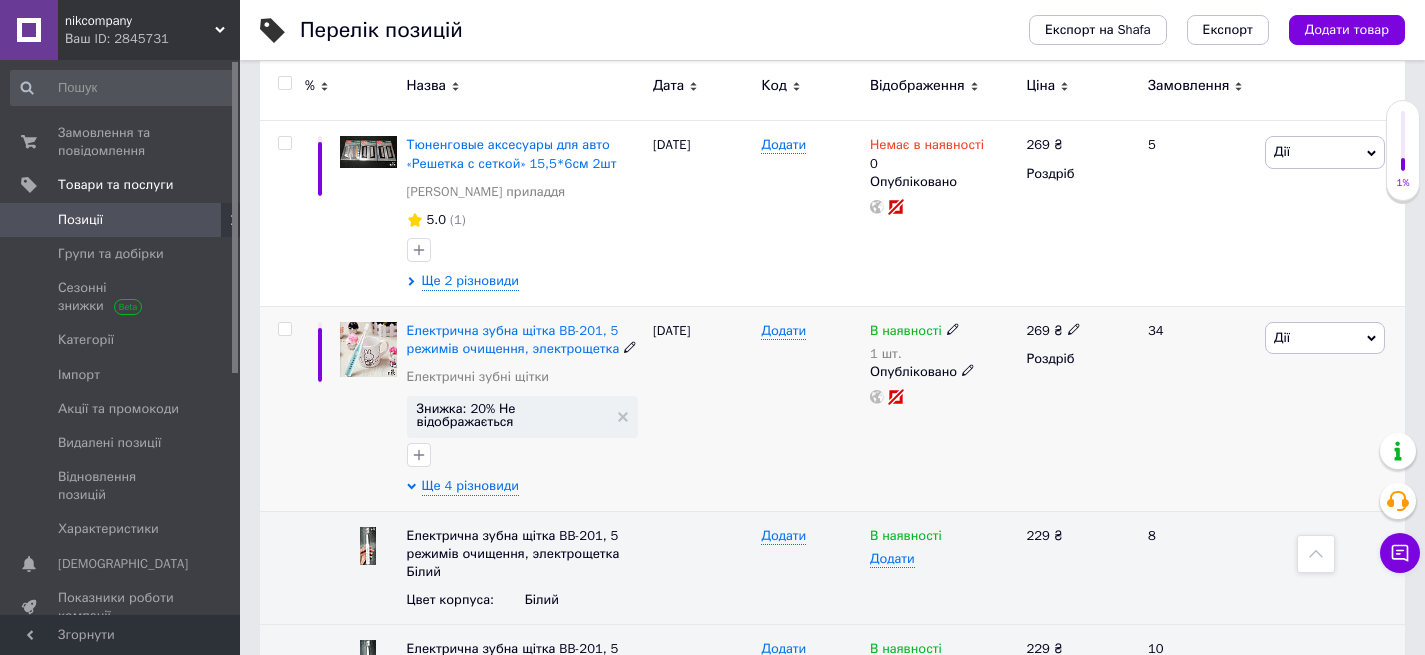 click on "Знижка: 20% Не відображається" at bounding box center (522, 416) 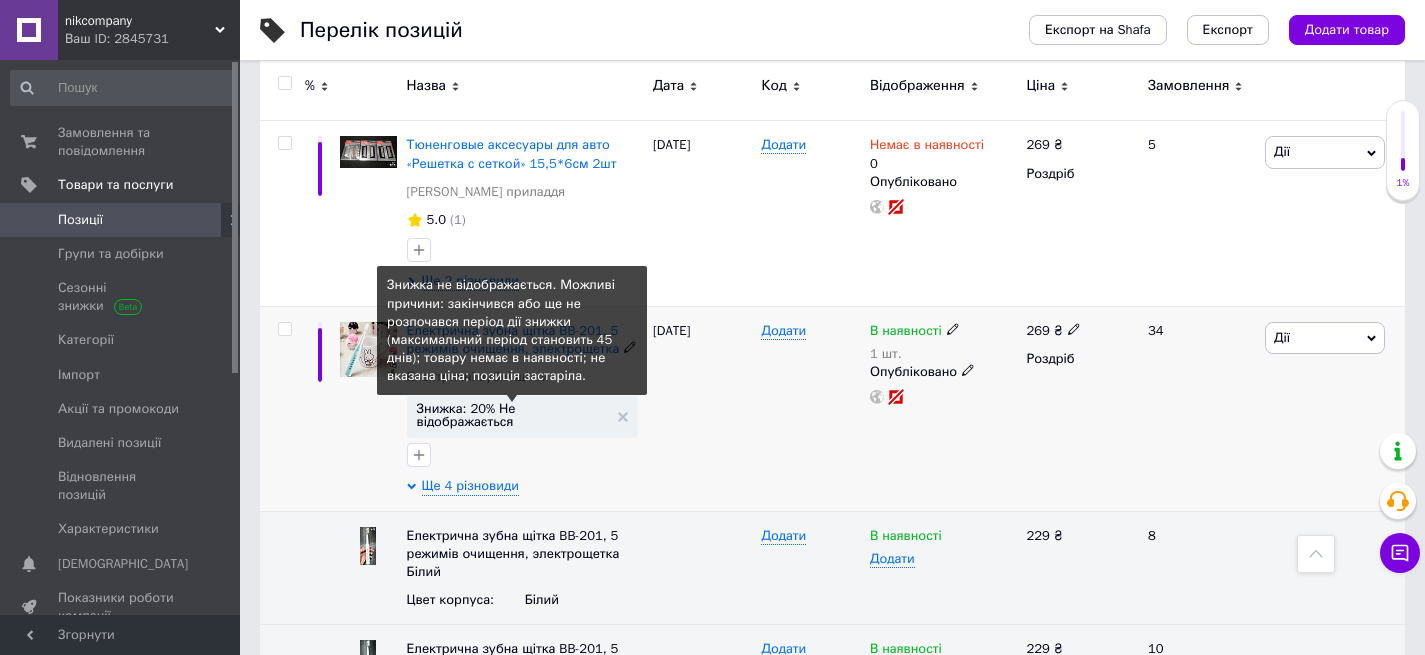 click on "Знижка: 20% Не відображається" at bounding box center (512, 415) 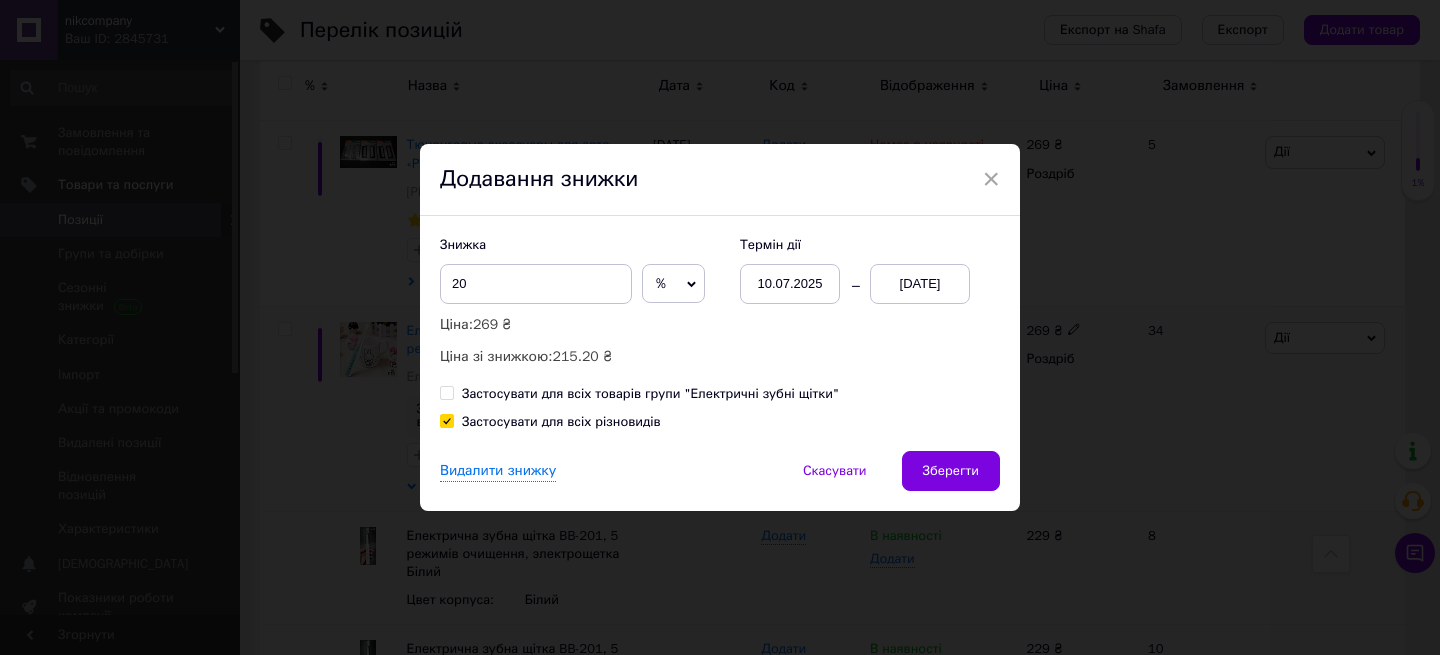 click on "[DATE]" at bounding box center [920, 284] 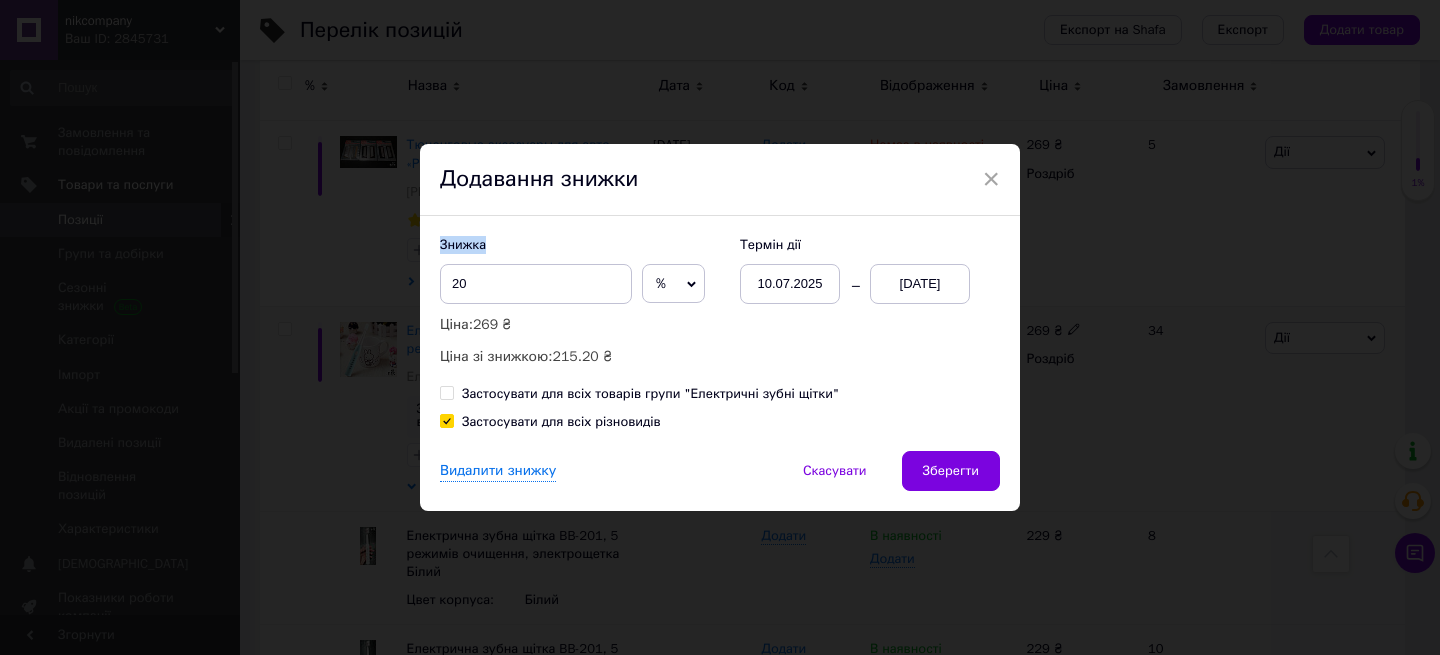 click on "Зберегти" at bounding box center [951, 471] 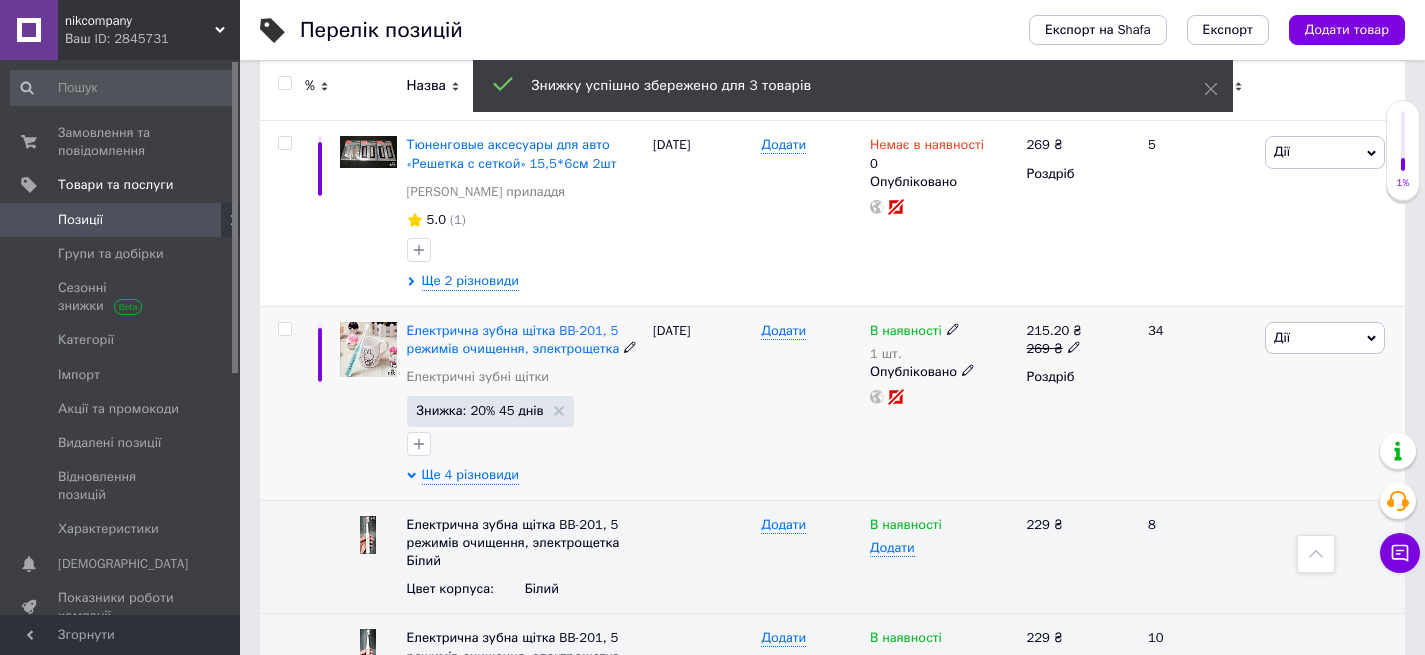 click 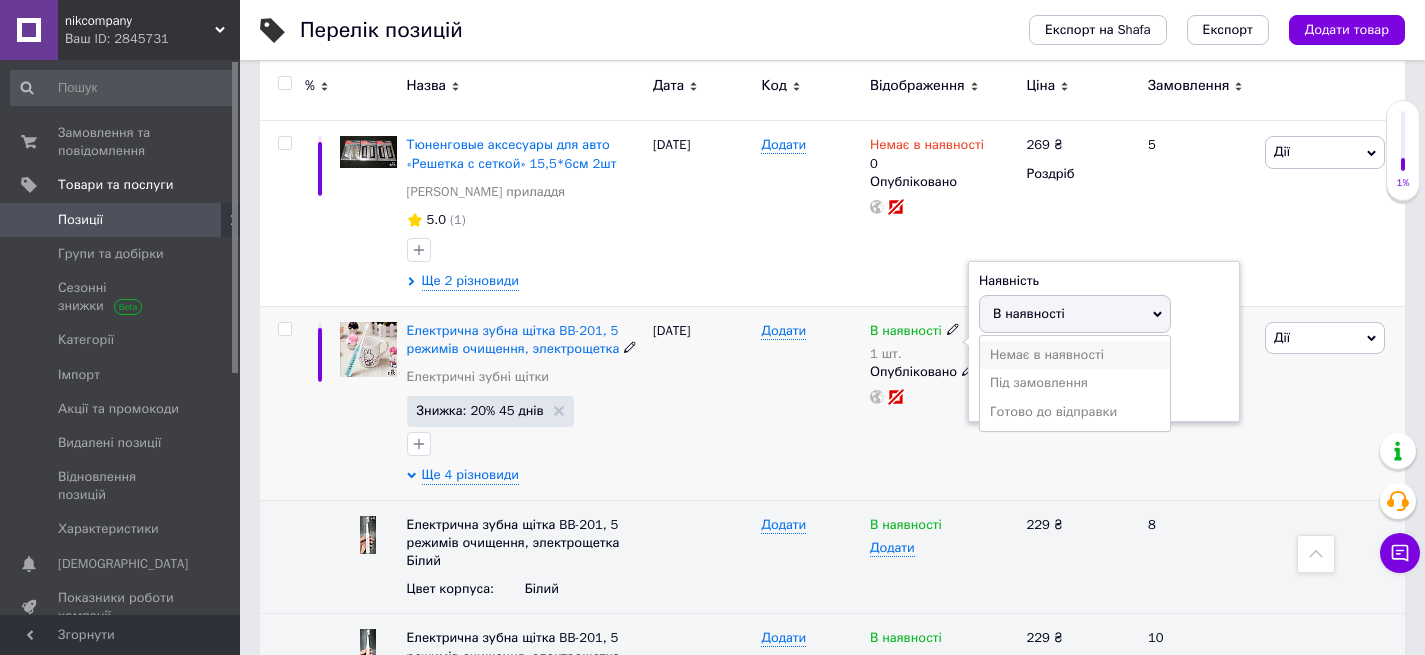 click on "Немає в наявності" at bounding box center [1075, 355] 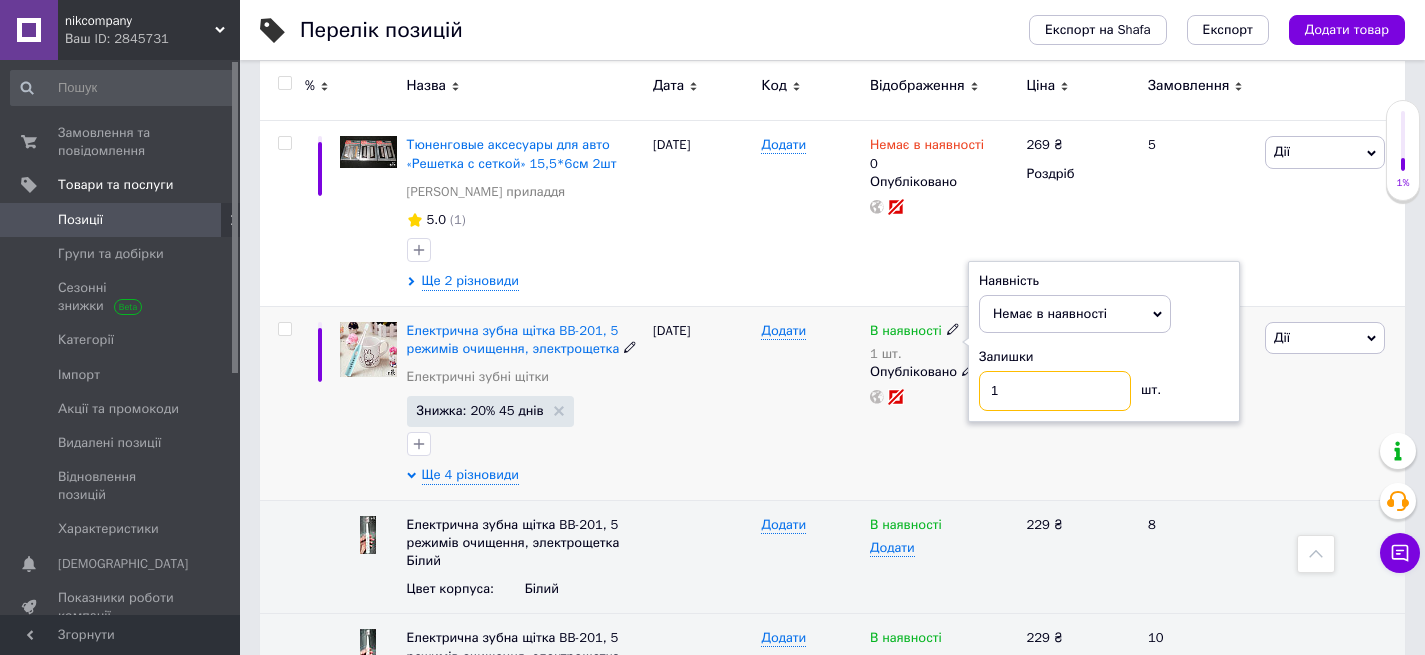 click on "1" at bounding box center [1055, 391] 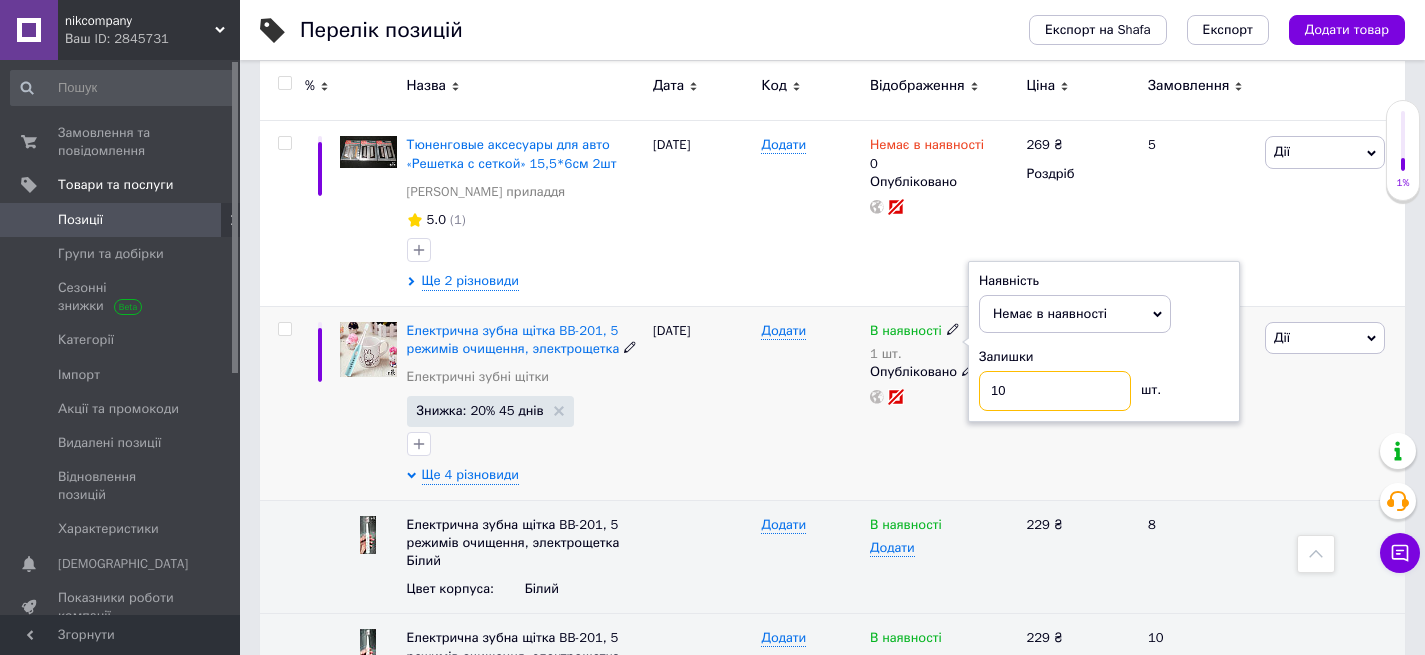 drag, startPoint x: 1020, startPoint y: 416, endPoint x: 990, endPoint y: 409, distance: 30.805843 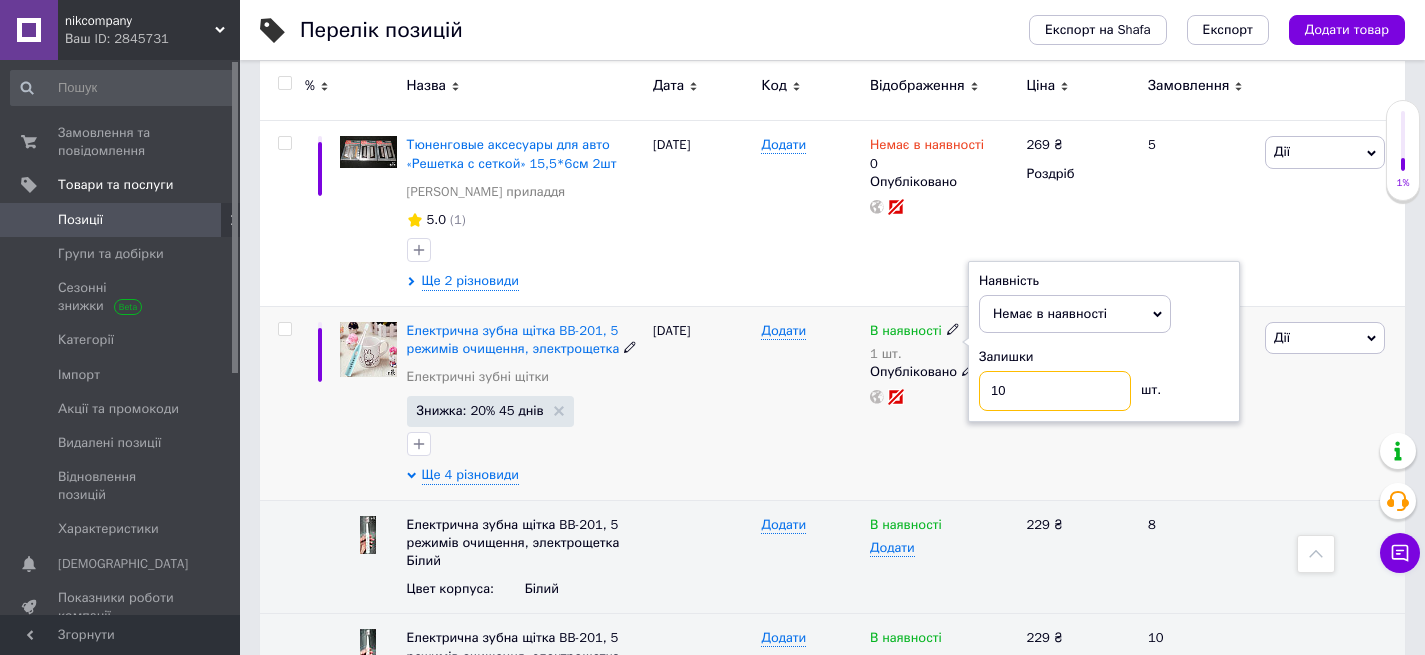 click on "10" at bounding box center [1055, 391] 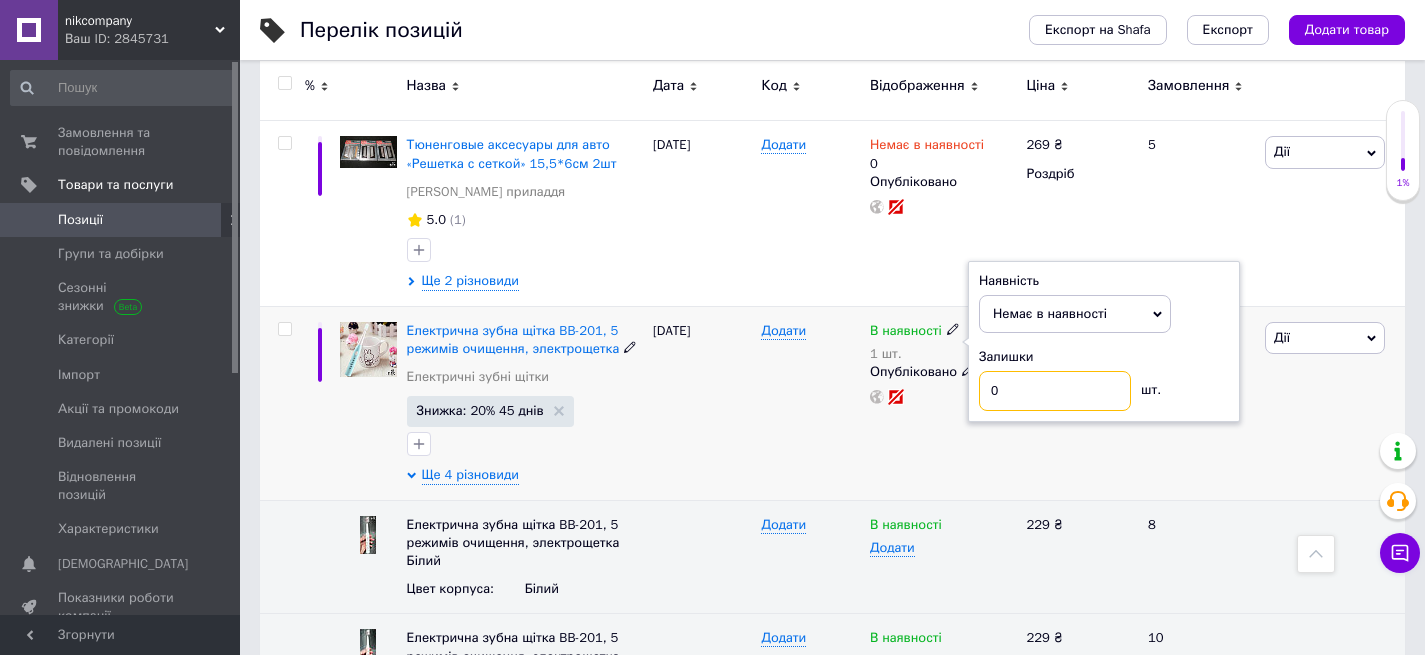 type on "0" 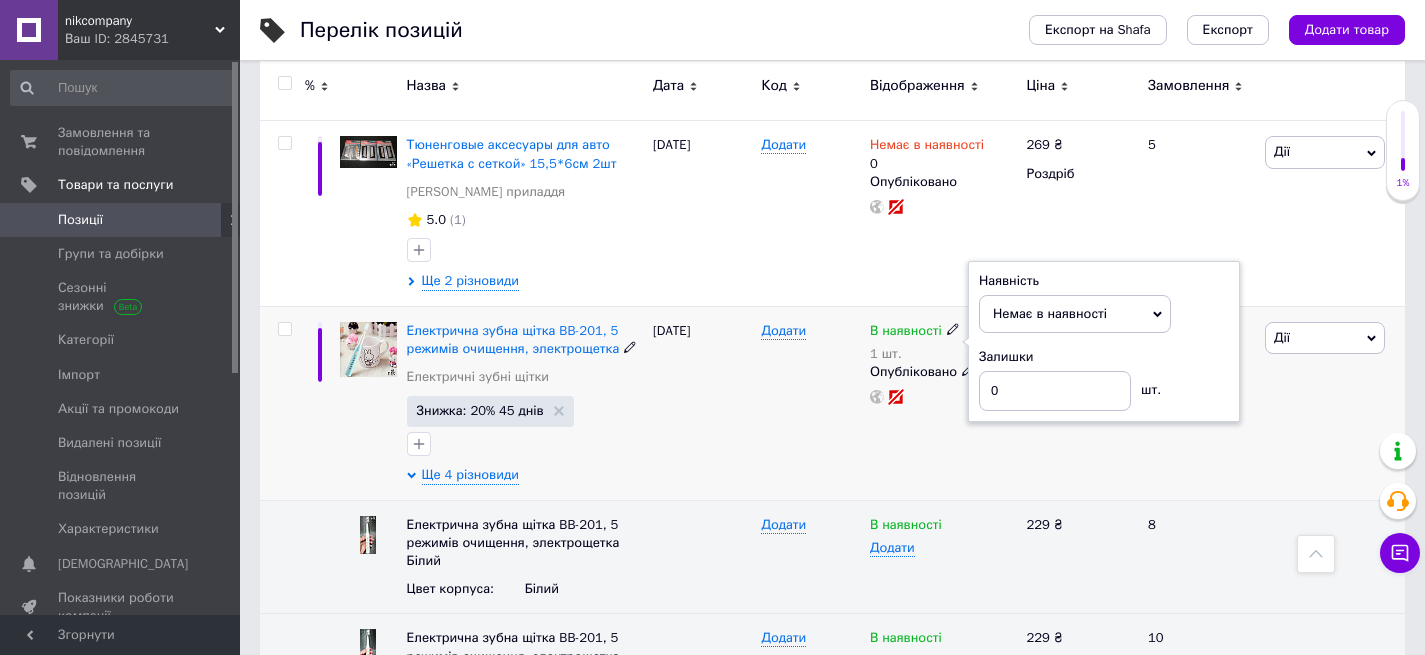 click on "В наявності 1 шт. Наявність Немає в наявності В наявності Під замовлення Готово до відправки Залишки 0 шт. Опубліковано" at bounding box center [943, 403] 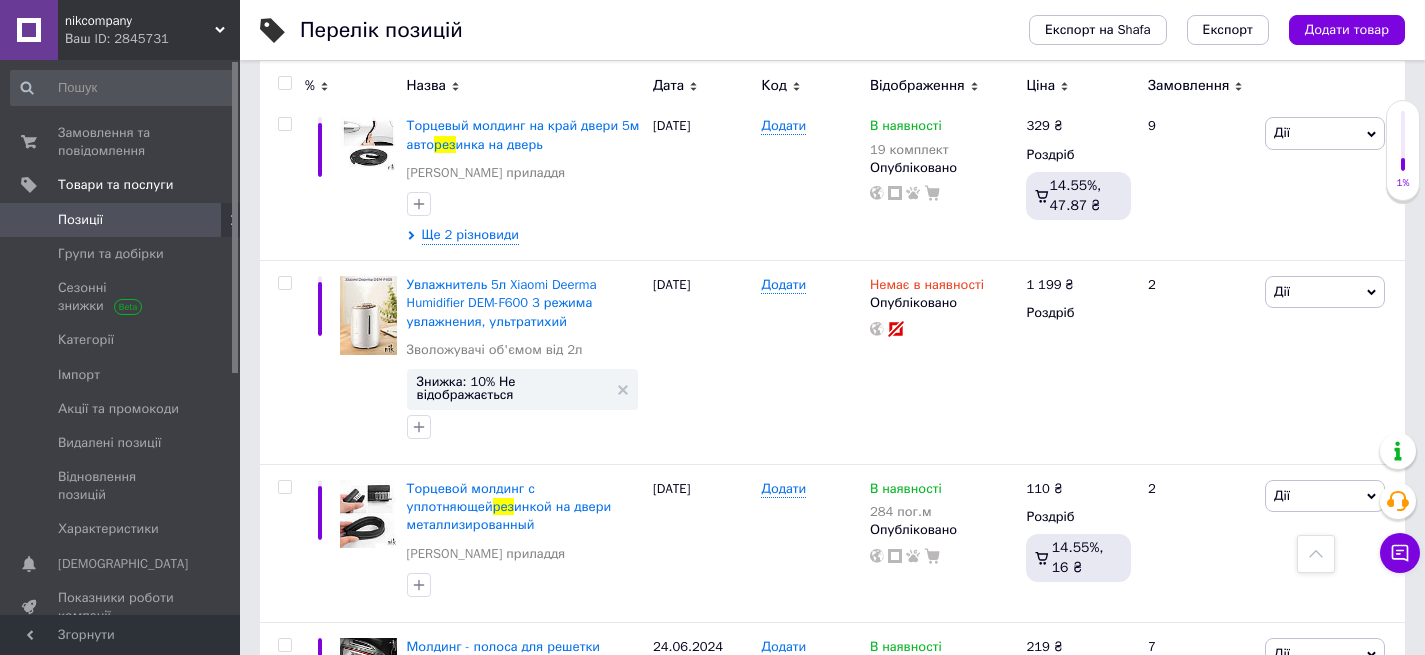 scroll, scrollTop: 2439, scrollLeft: 0, axis: vertical 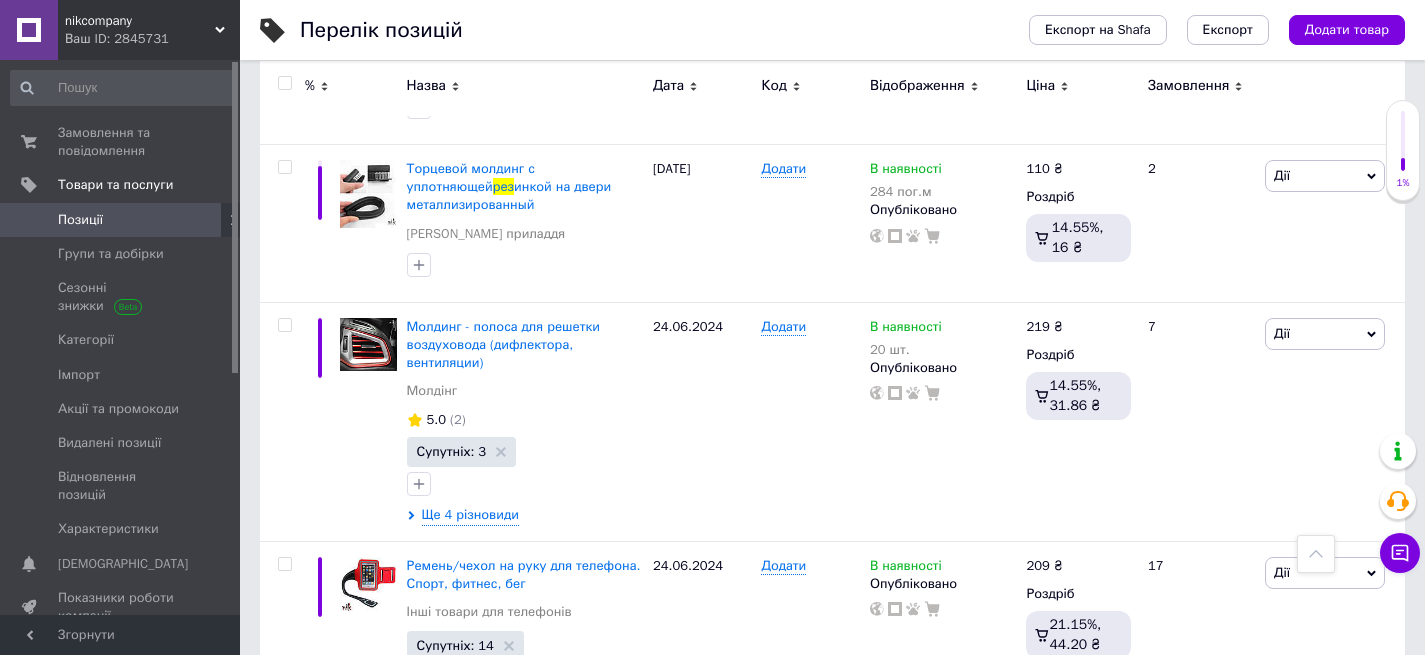 click on "[PERSON_NAME] Підняти на початок групи Копіювати Знижка Подарунок Супутні Приховати Ярлик Додати на вітрину Додати в кампанію Каталог ProSale Видалити" at bounding box center (1332, 421) 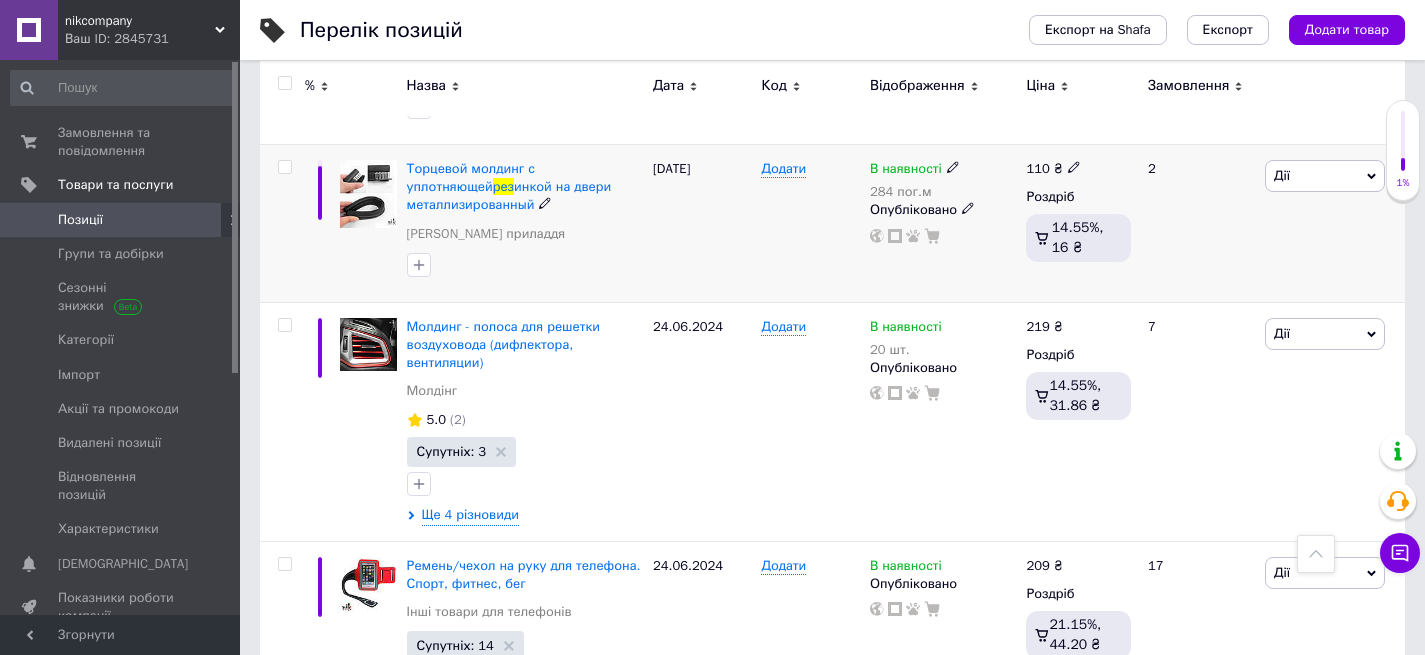 click 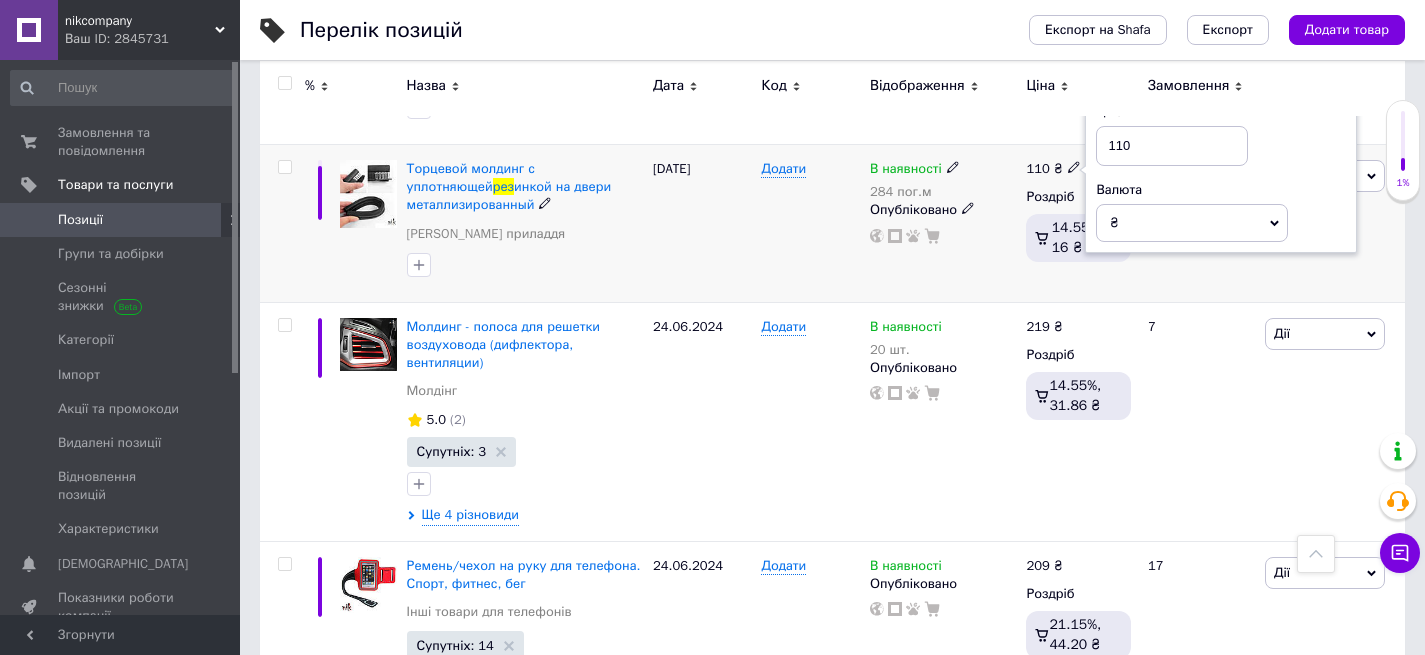 click on "110" at bounding box center [1172, 146] 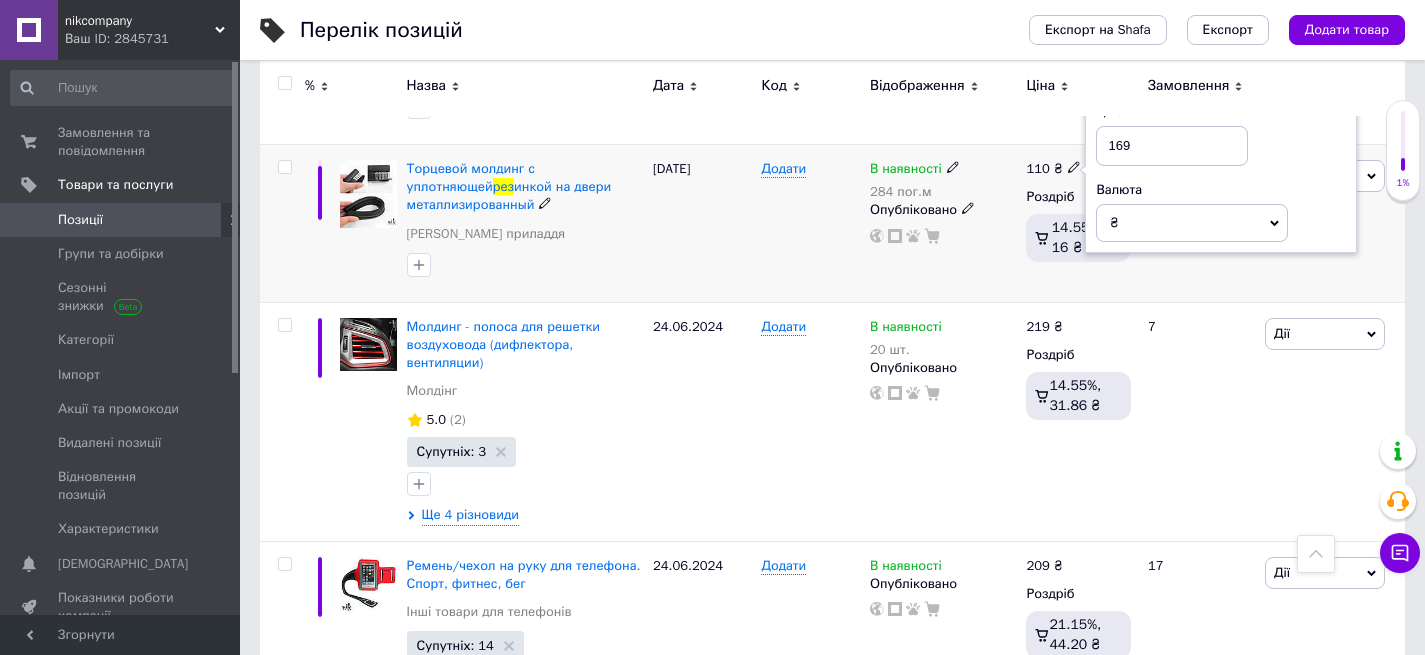 type on "169" 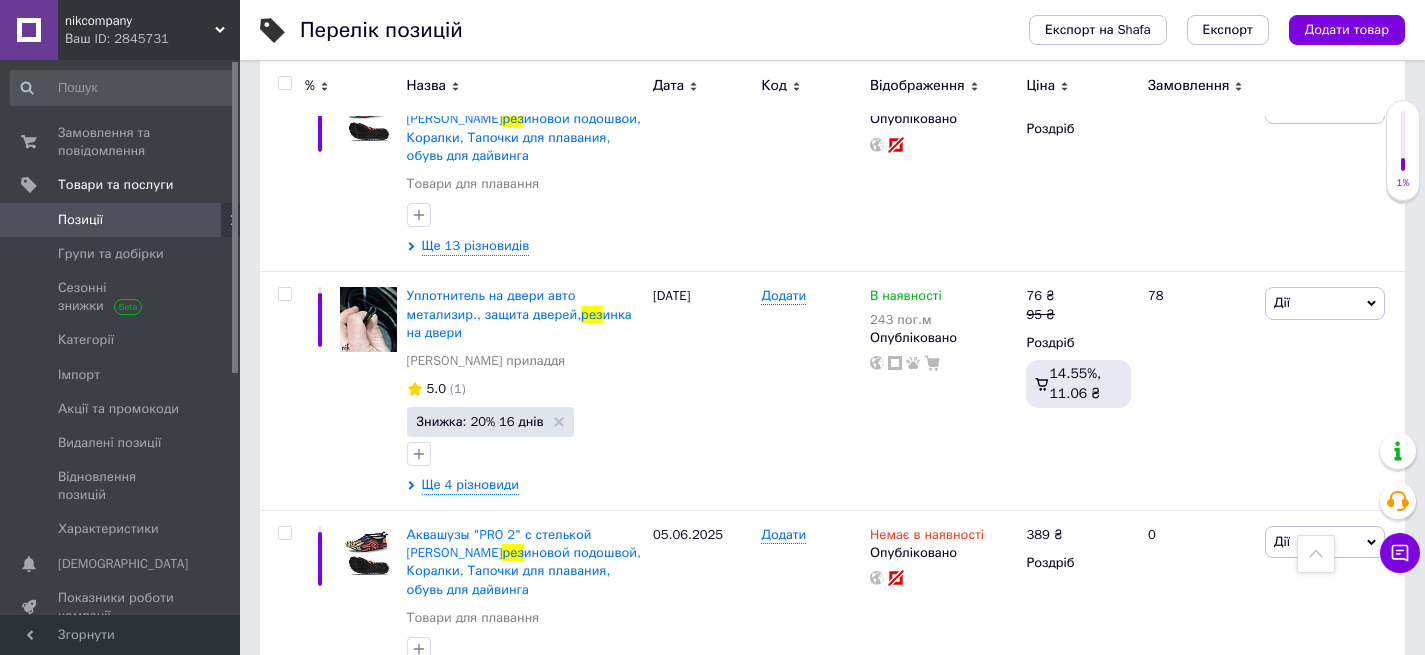 scroll, scrollTop: 3325, scrollLeft: 0, axis: vertical 